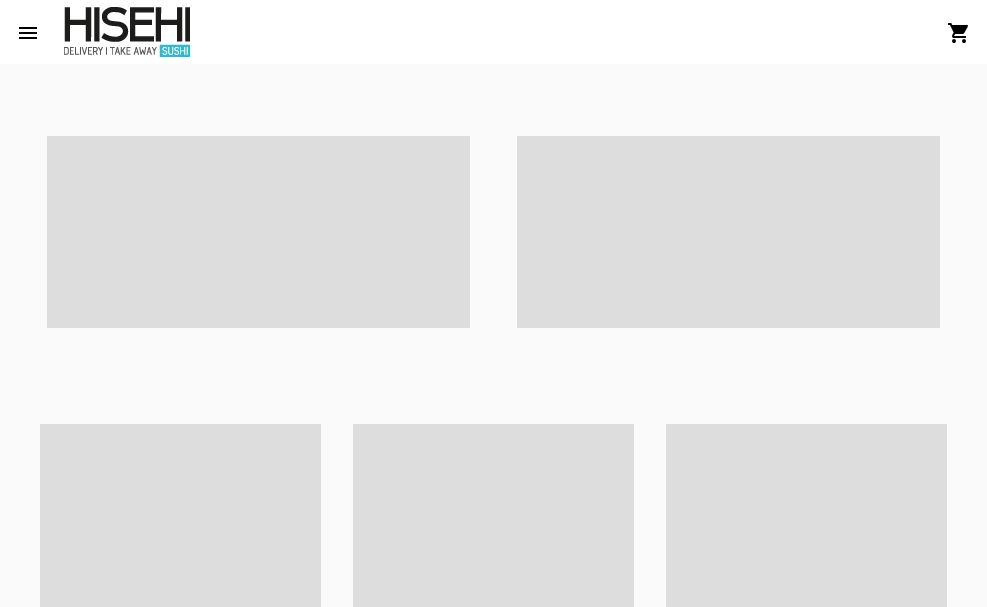 scroll, scrollTop: 0, scrollLeft: 0, axis: both 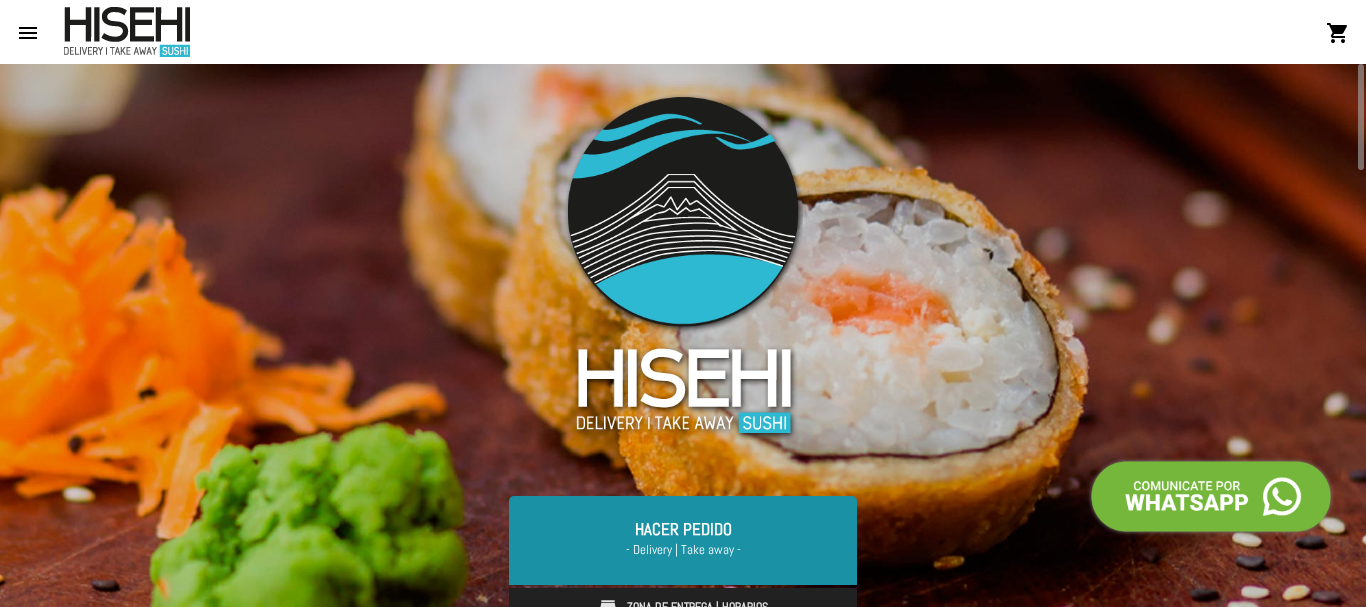 click on "-
Delivery | Take away -" at bounding box center (683, 550) 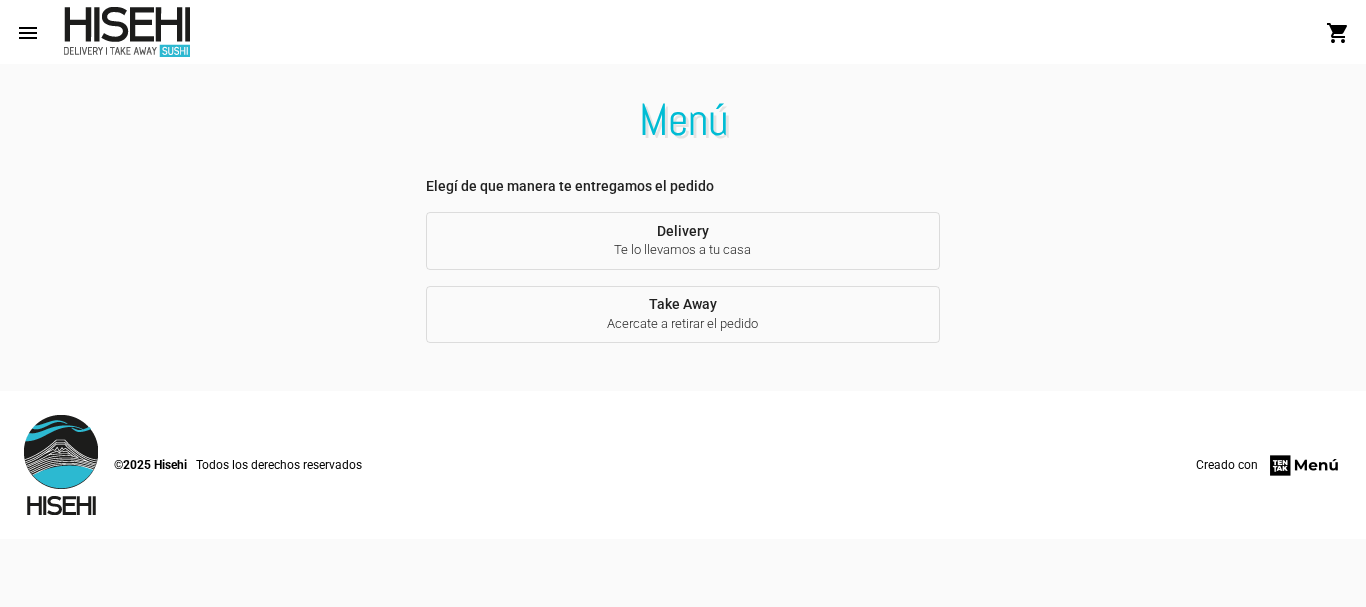 click on "Delivery  Te lo llevamos a tu casa" 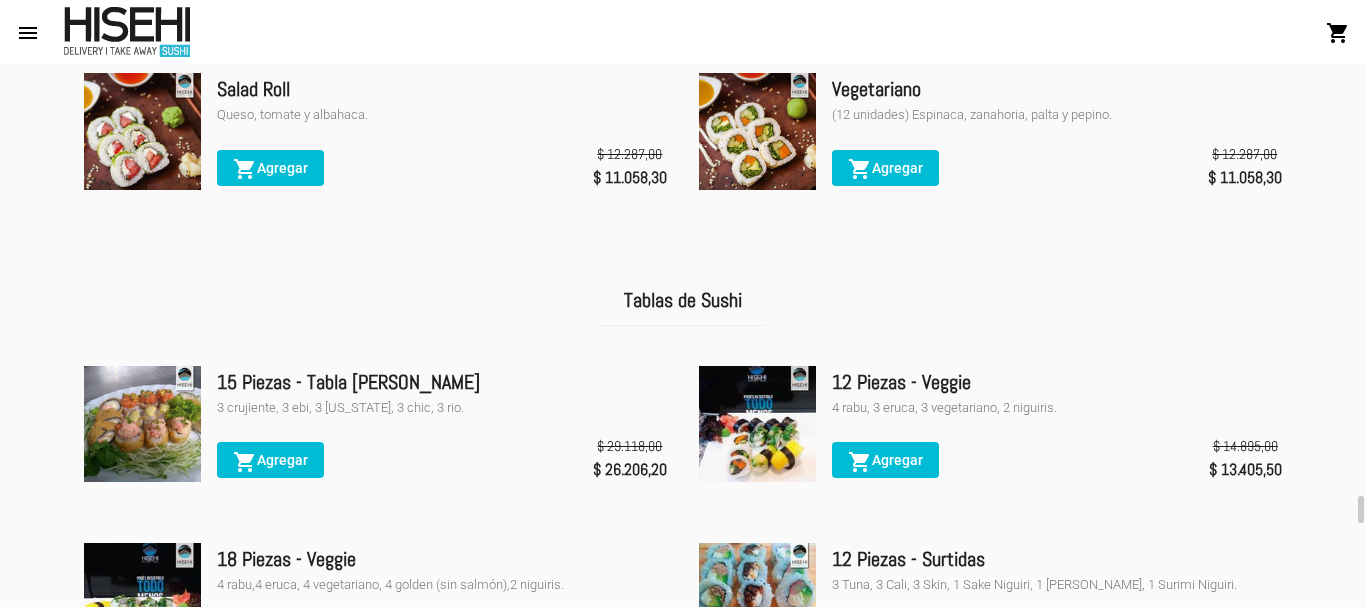 scroll, scrollTop: 4600, scrollLeft: 0, axis: vertical 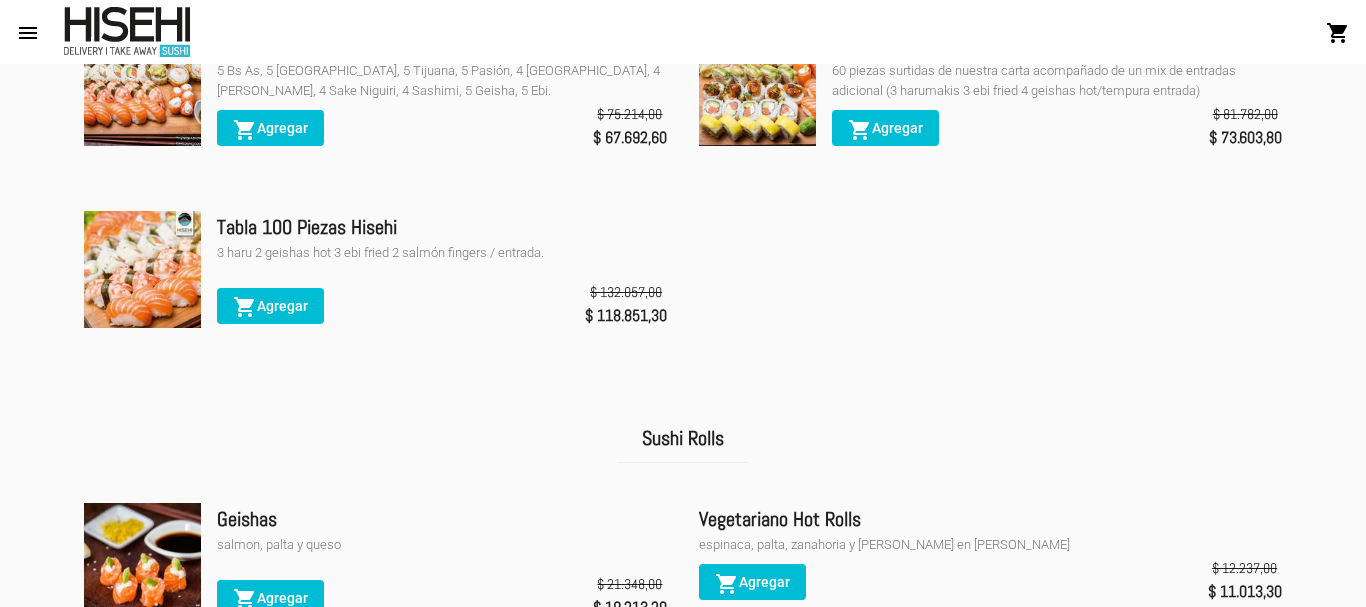drag, startPoint x: 858, startPoint y: 376, endPoint x: 1332, endPoint y: 354, distance: 474.51028 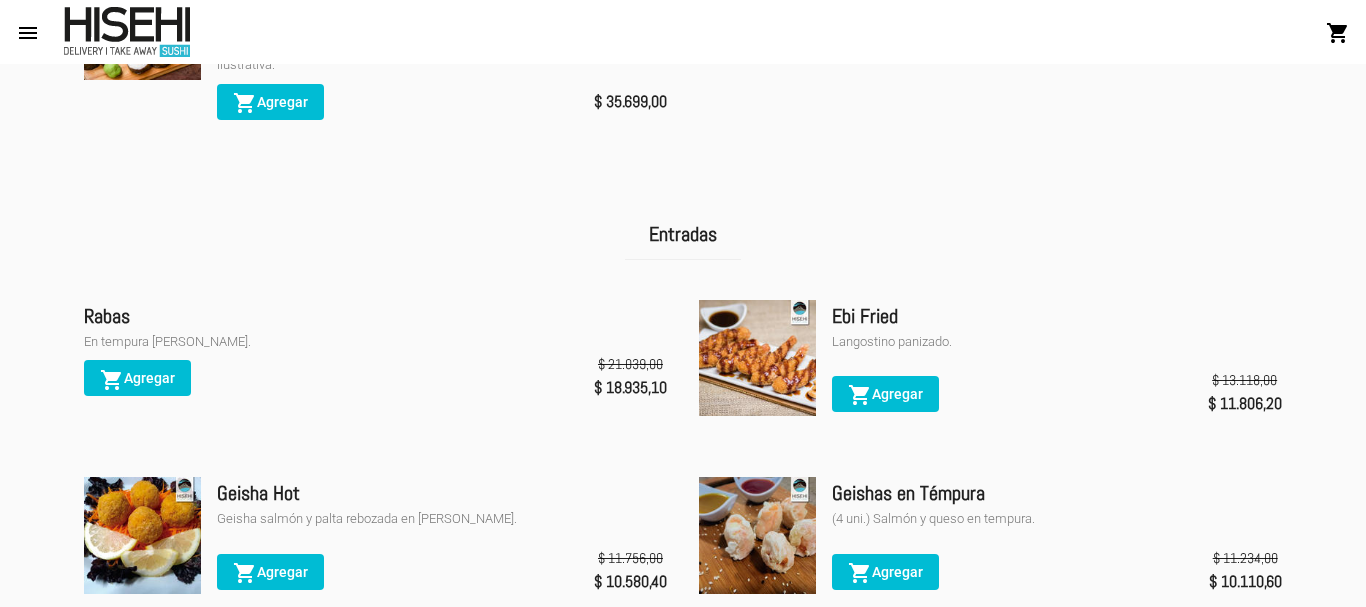 scroll, scrollTop: 0, scrollLeft: 0, axis: both 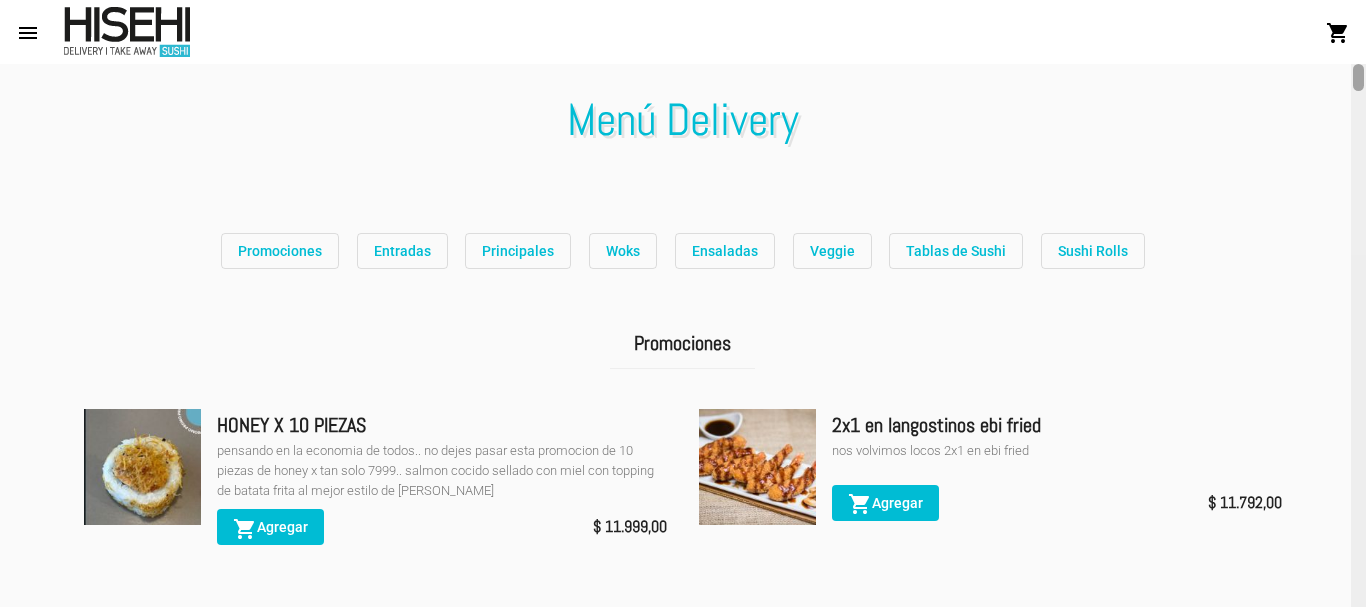 drag, startPoint x: 1365, startPoint y: 297, endPoint x: 1335, endPoint y: 33, distance: 265.69907 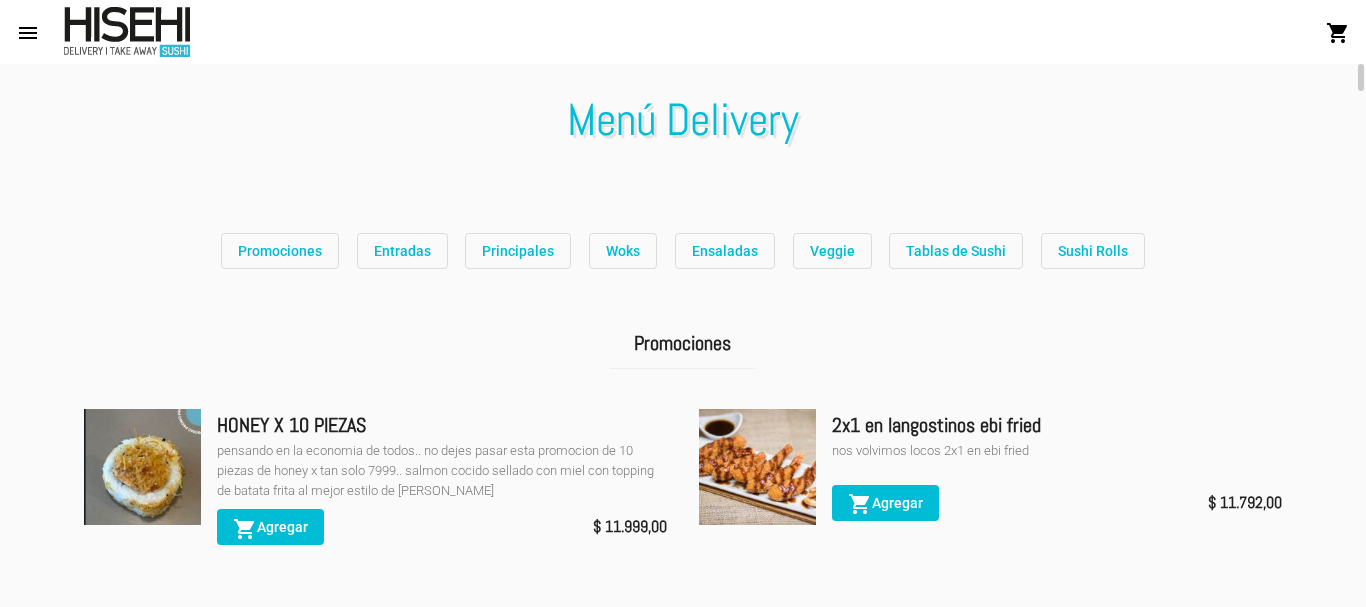 drag, startPoint x: 347, startPoint y: 267, endPoint x: 882, endPoint y: 341, distance: 540.0935 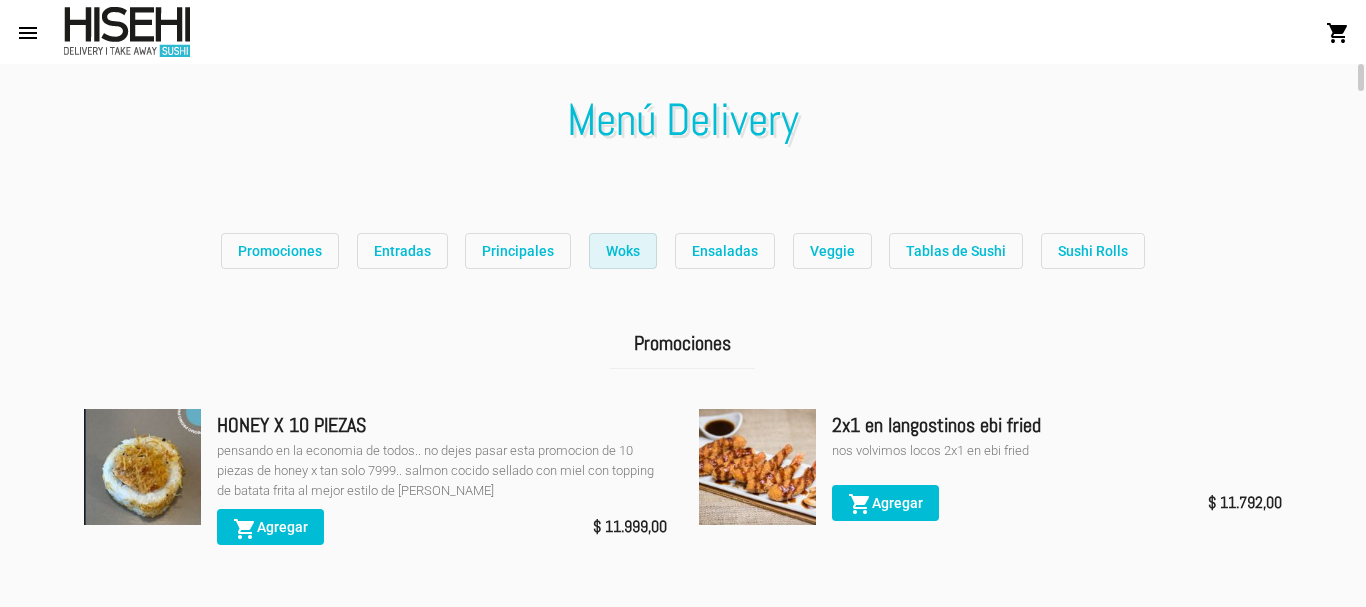 click on "Woks" 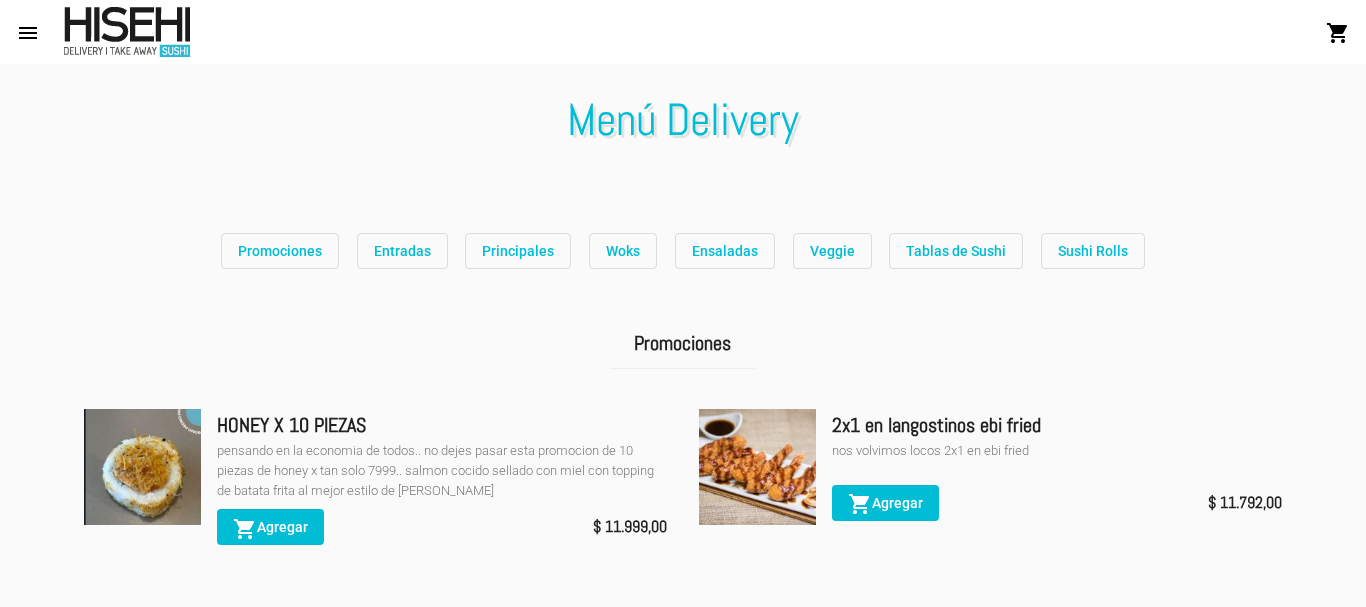 scroll, scrollTop: 2652, scrollLeft: 0, axis: vertical 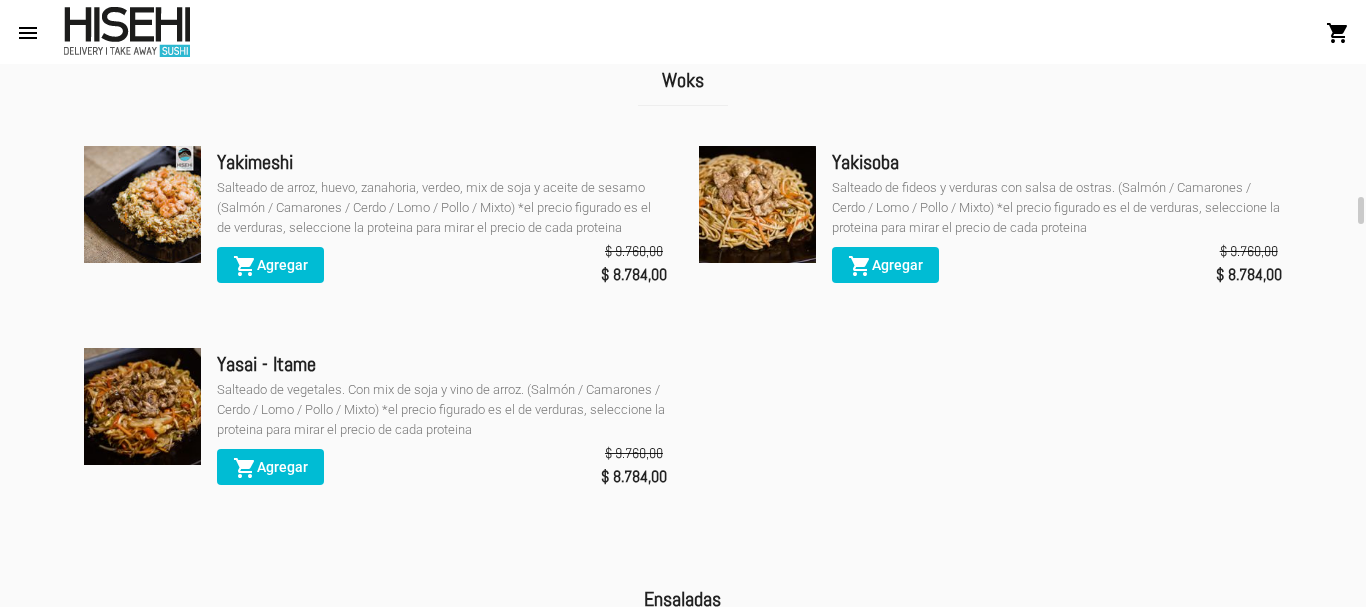 click on "shopping_cart  Agregar" 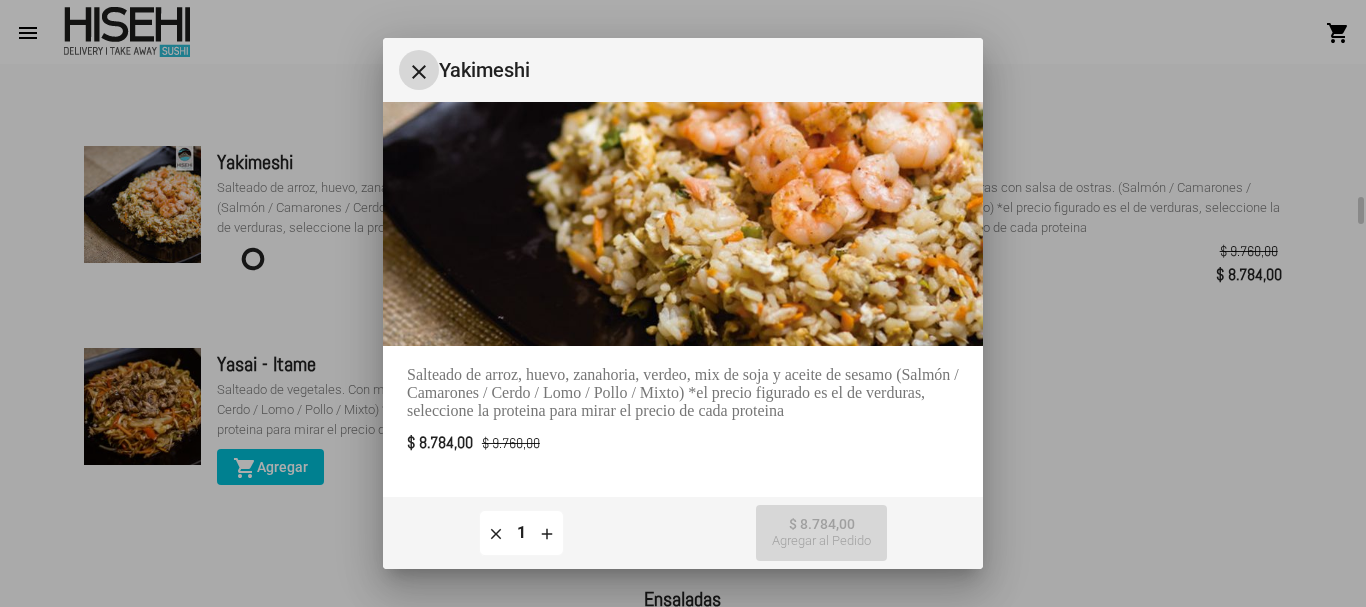 scroll, scrollTop: 200, scrollLeft: 0, axis: vertical 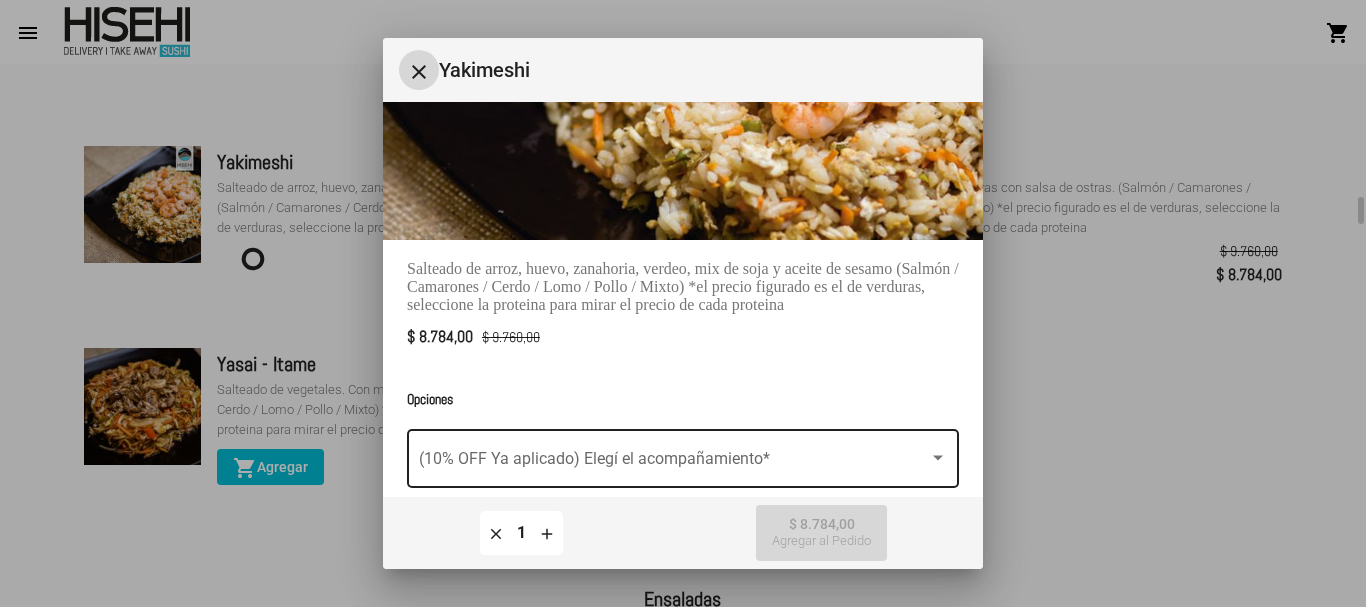click at bounding box center [674, 463] 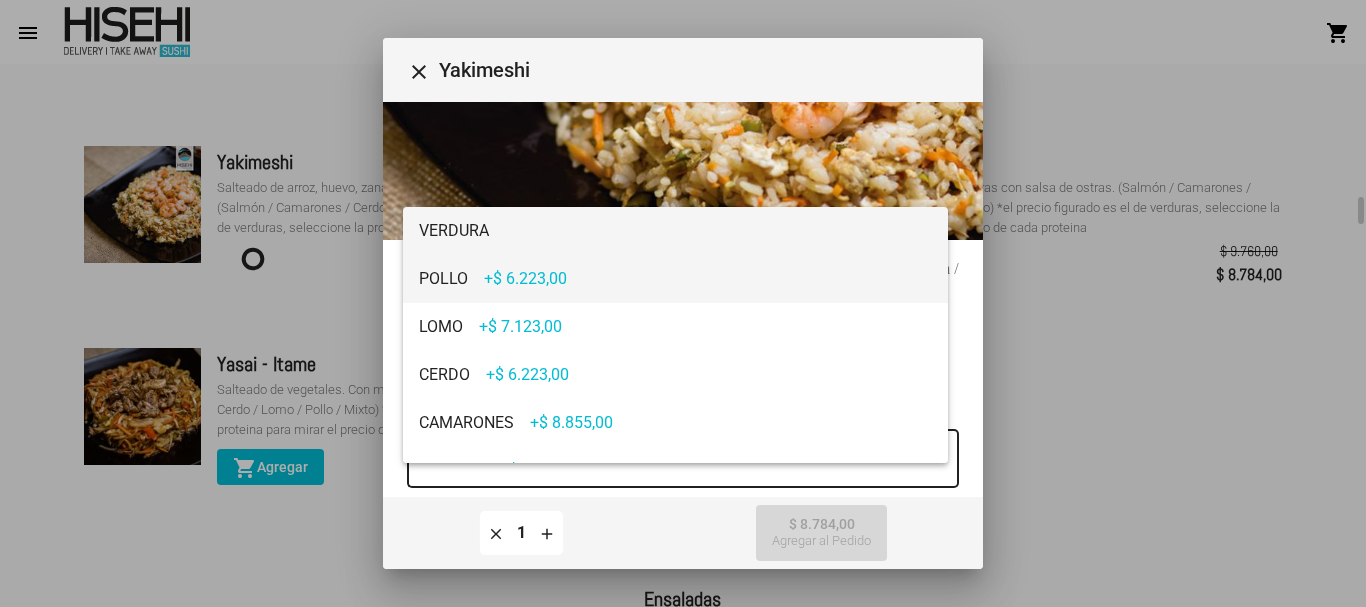 click on "POLLO +$ 6.223,00" at bounding box center (675, 279) 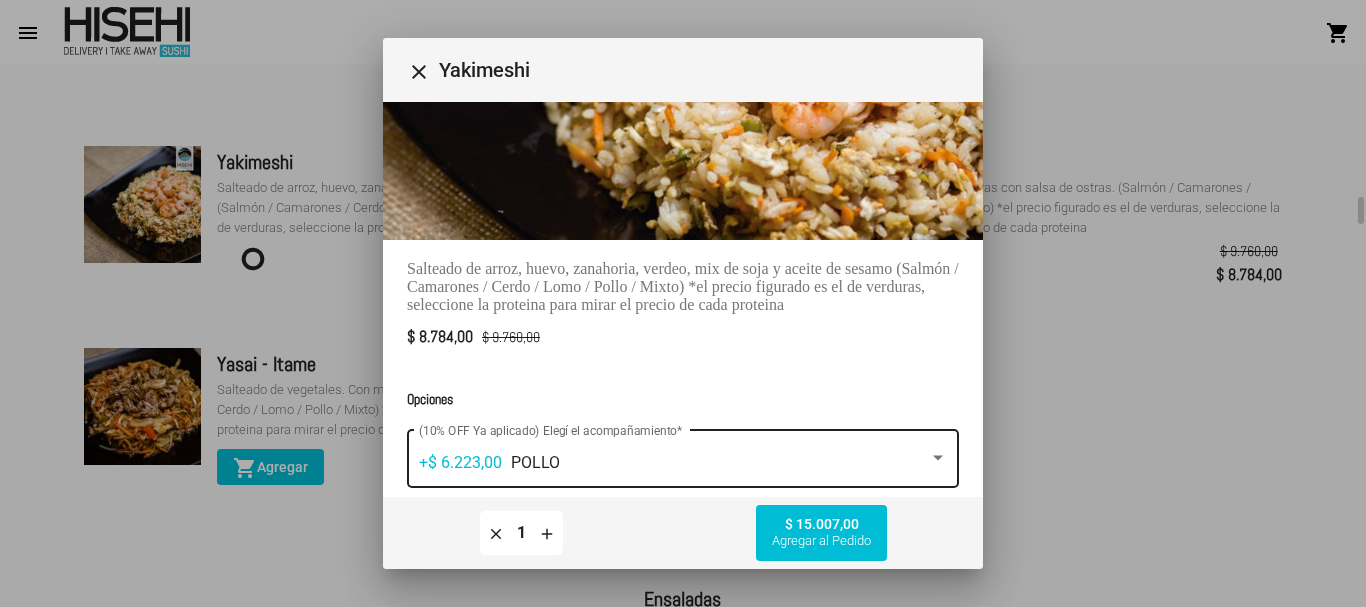 click on "+$ 6.223,00  POLLO (10% OFF Ya aplicado) Elegí el acompañamiento  *" 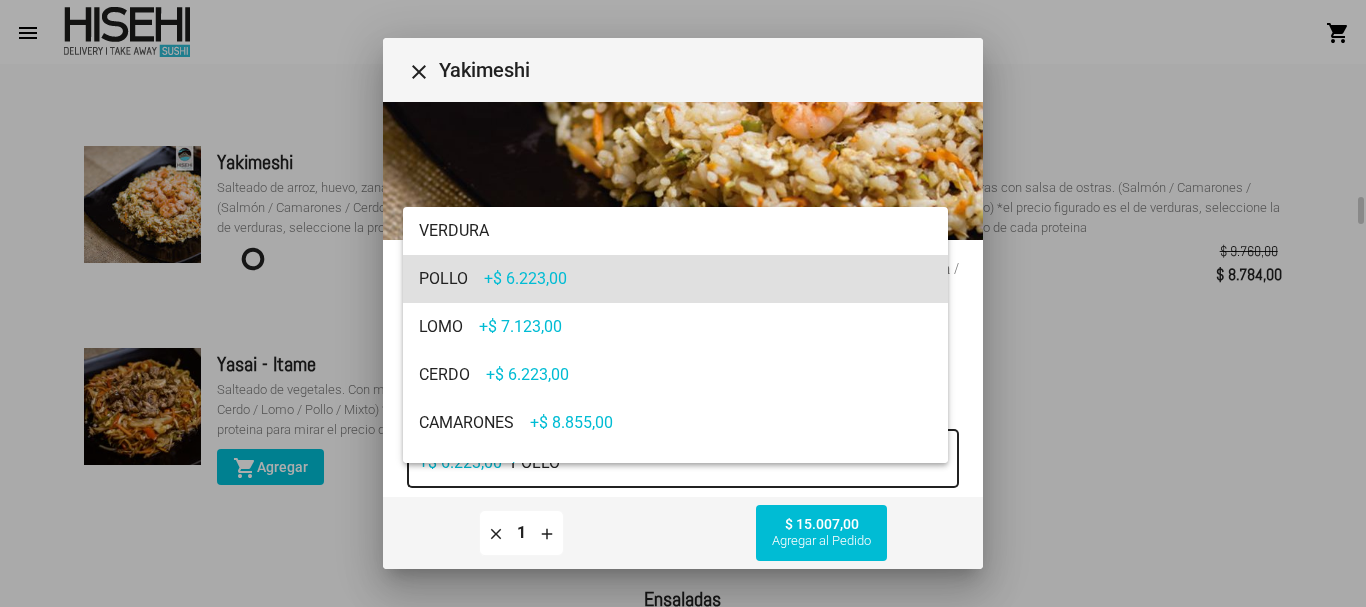 click at bounding box center (683, 303) 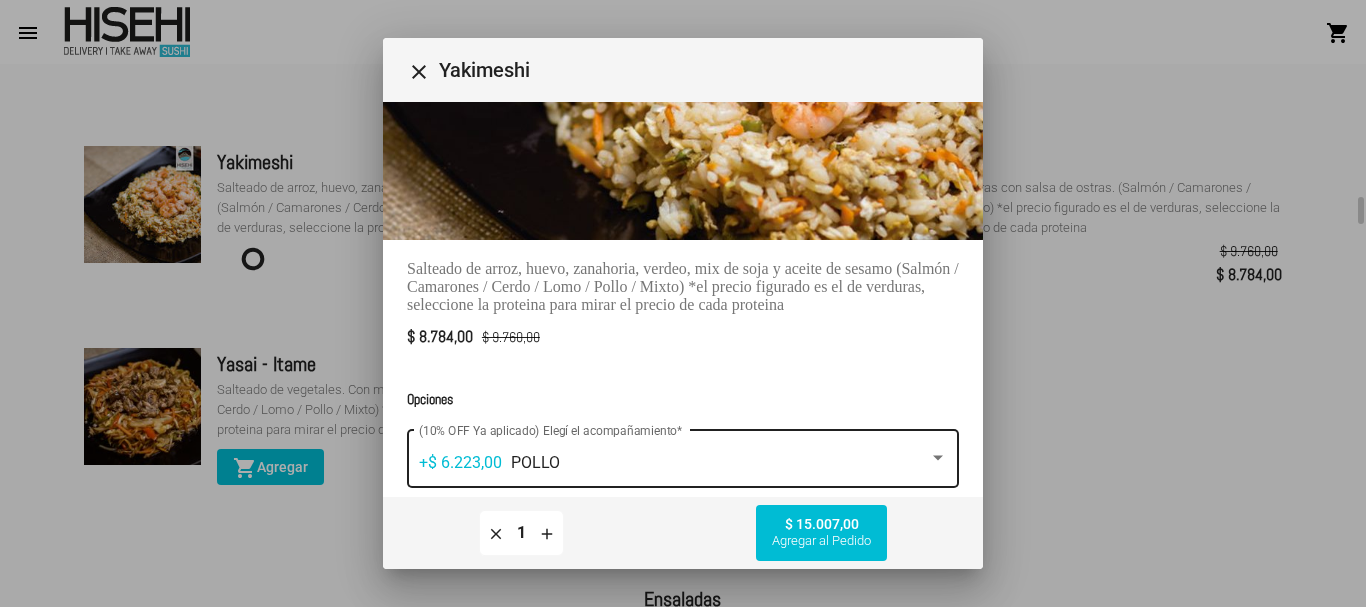 click on "+$ 6.223,00  POLLO" at bounding box center (674, 463) 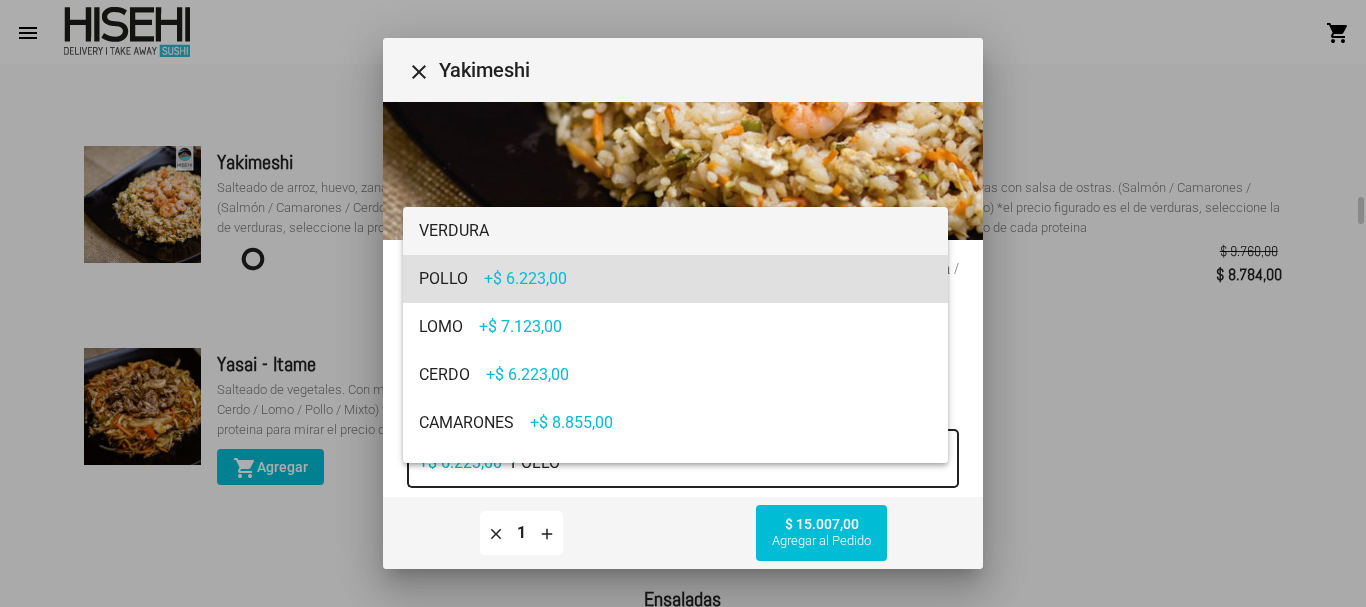 click on "VERDURA" at bounding box center (675, 231) 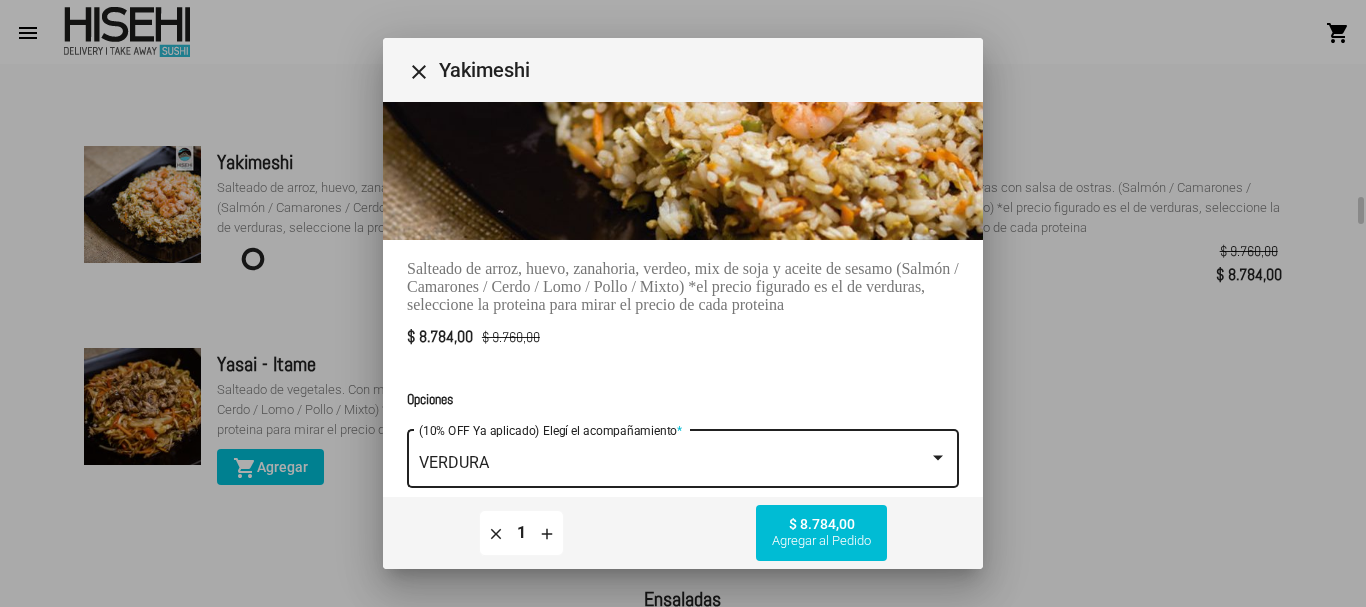 click at bounding box center (683, 303) 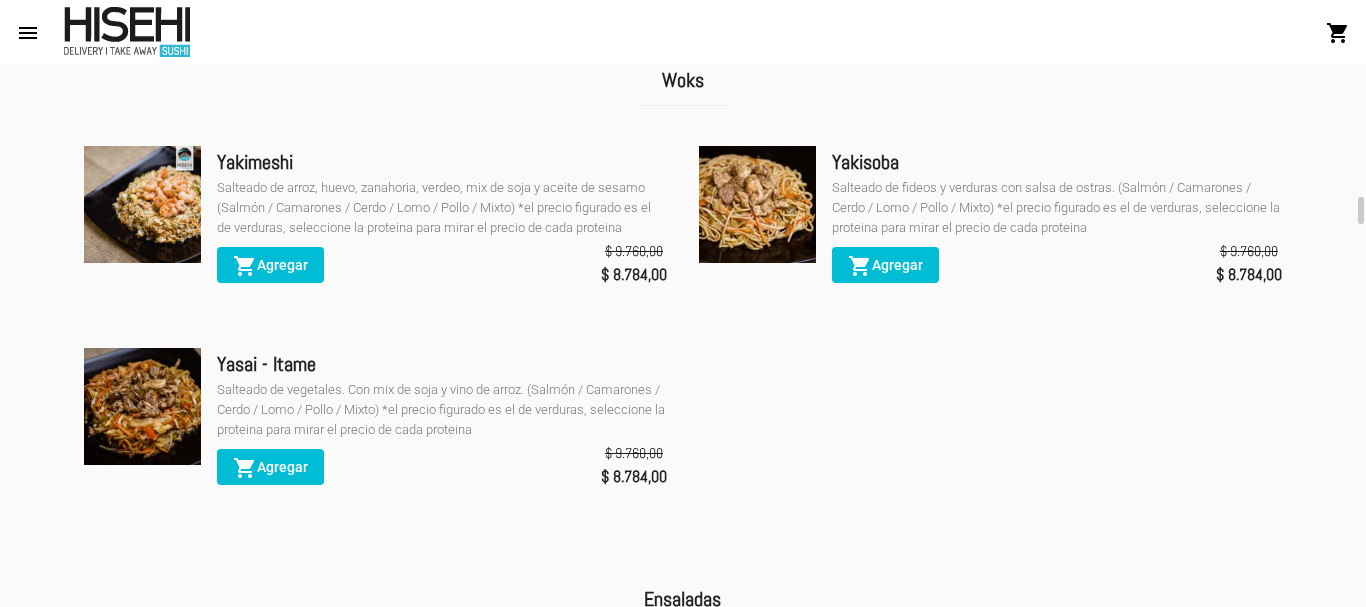 click on "Salteado de arroz, huevo, zanahoria, verdeo, mix de soja y aceite de sesamo  (Salmón / Camarones / Cerdo / Lomo / Pollo / Mixto) *el precio figurado es el de verduras, seleccione la proteina para mirar el precio de cada proteina" 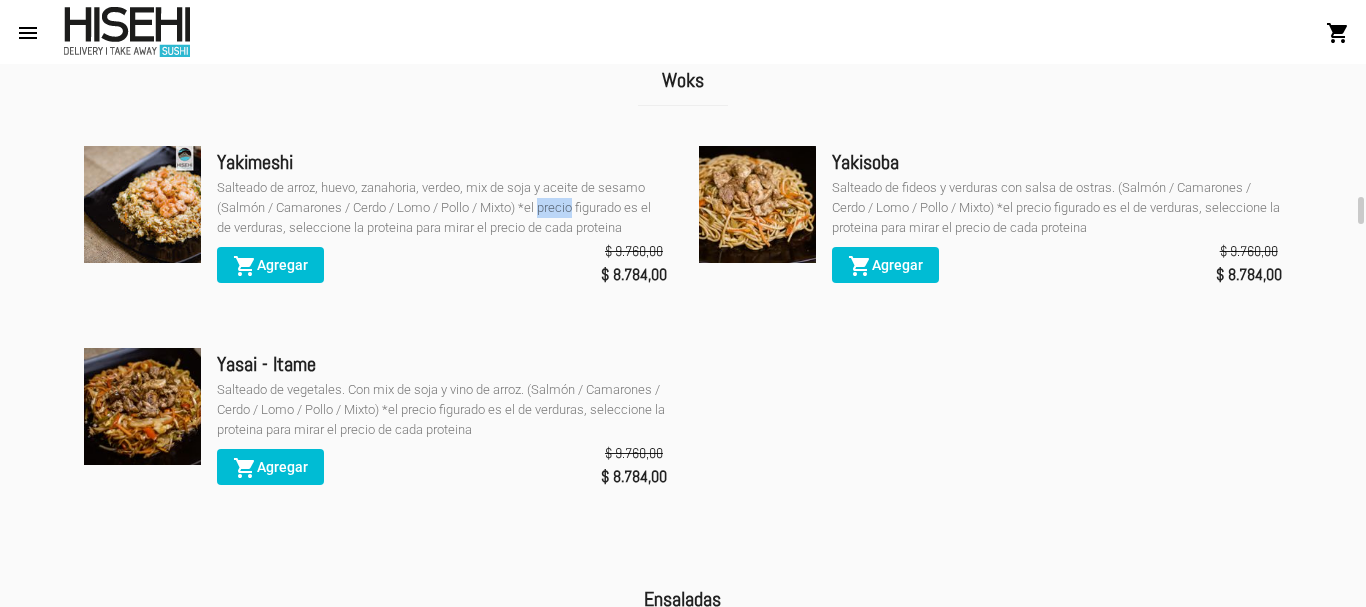 drag, startPoint x: 536, startPoint y: 186, endPoint x: 319, endPoint y: 137, distance: 222.46349 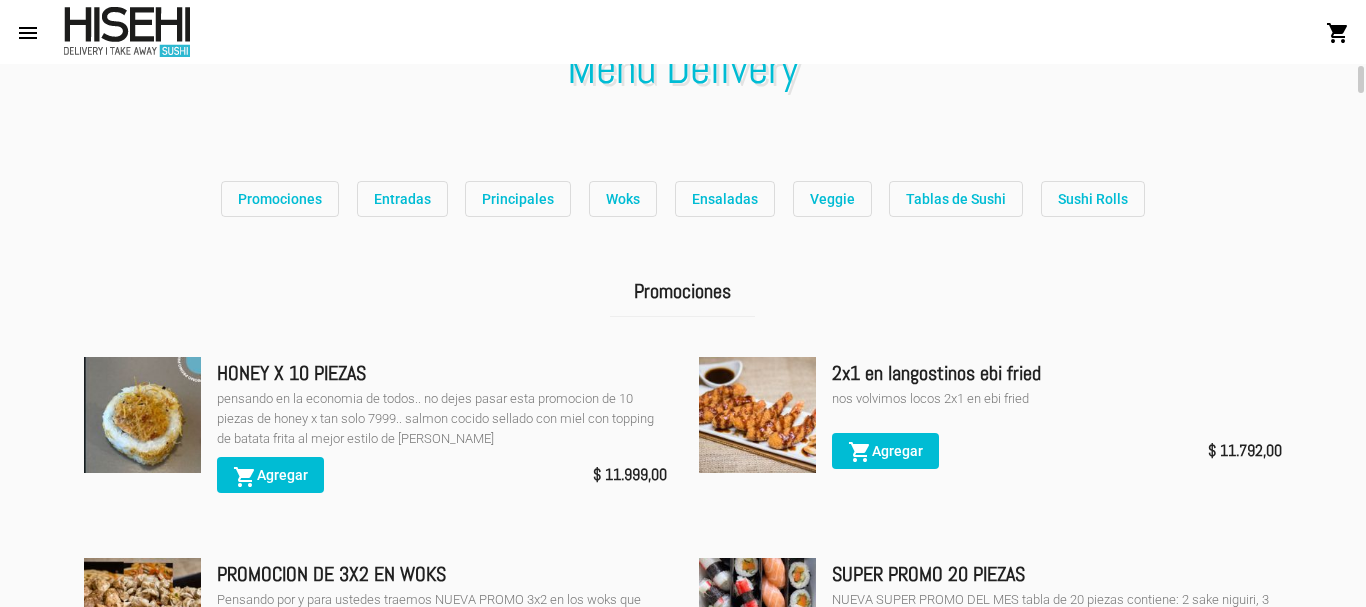 scroll, scrollTop: 0, scrollLeft: 0, axis: both 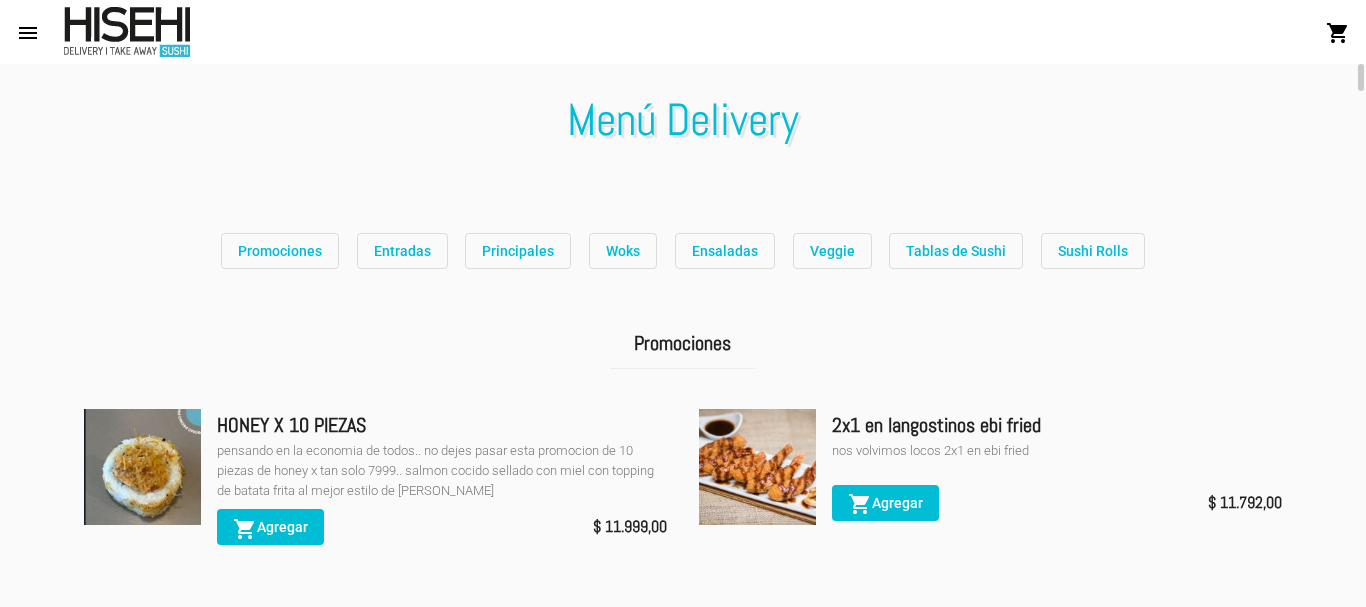 click on "Promociones" at bounding box center [682, 355] 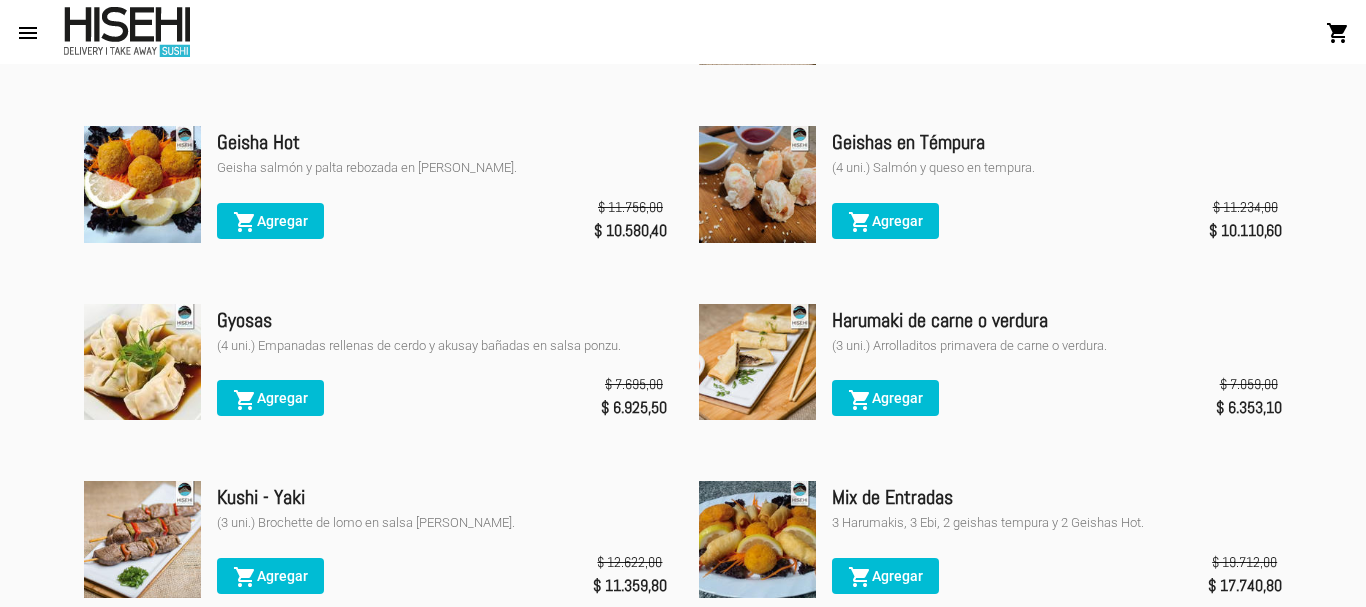 scroll, scrollTop: 2400, scrollLeft: 0, axis: vertical 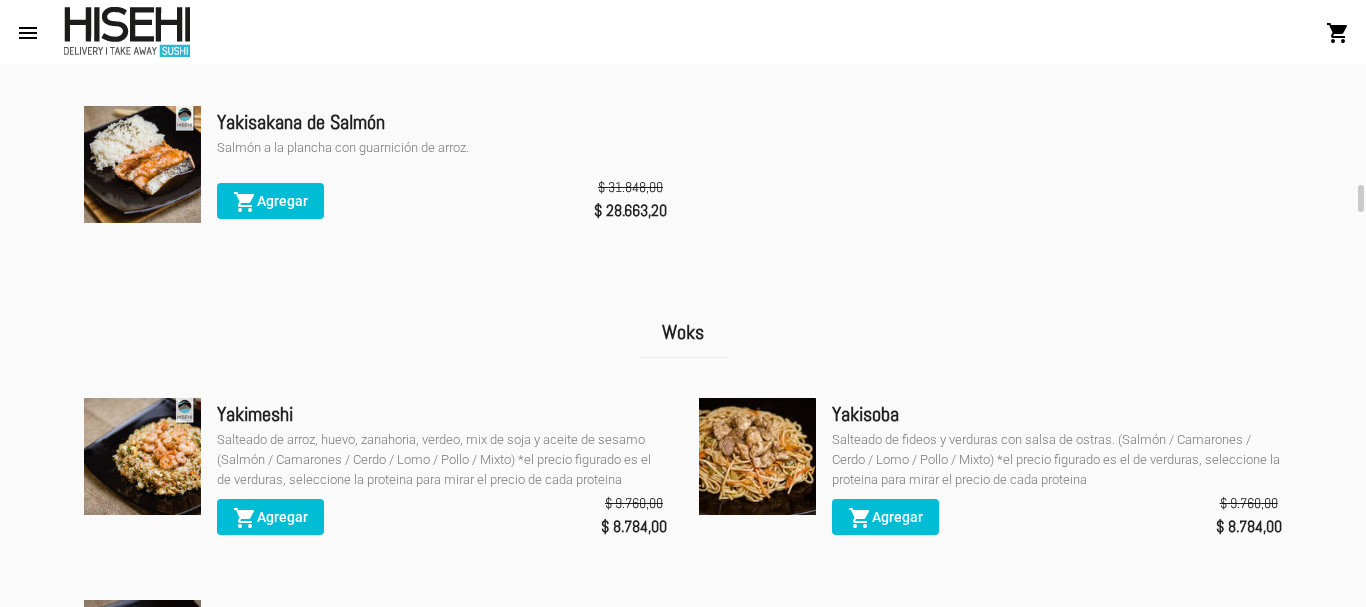 click on "$ 28.663,20" 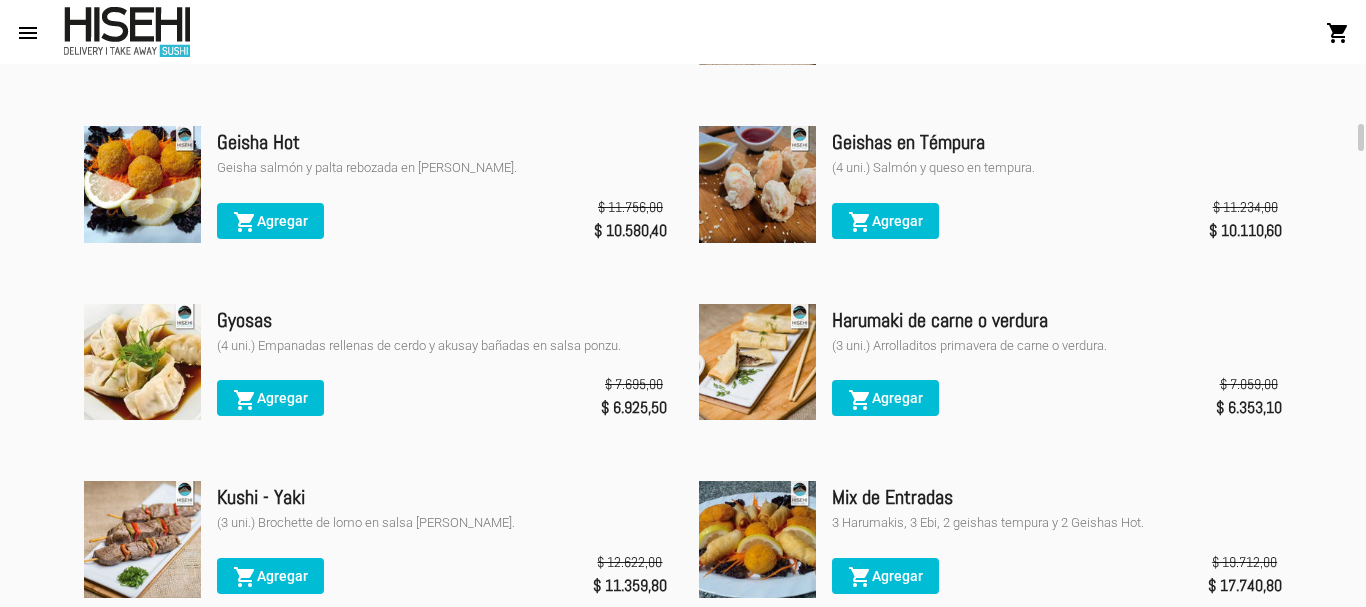 click on "Geisha salmón y palta rebozada en [PERSON_NAME]." 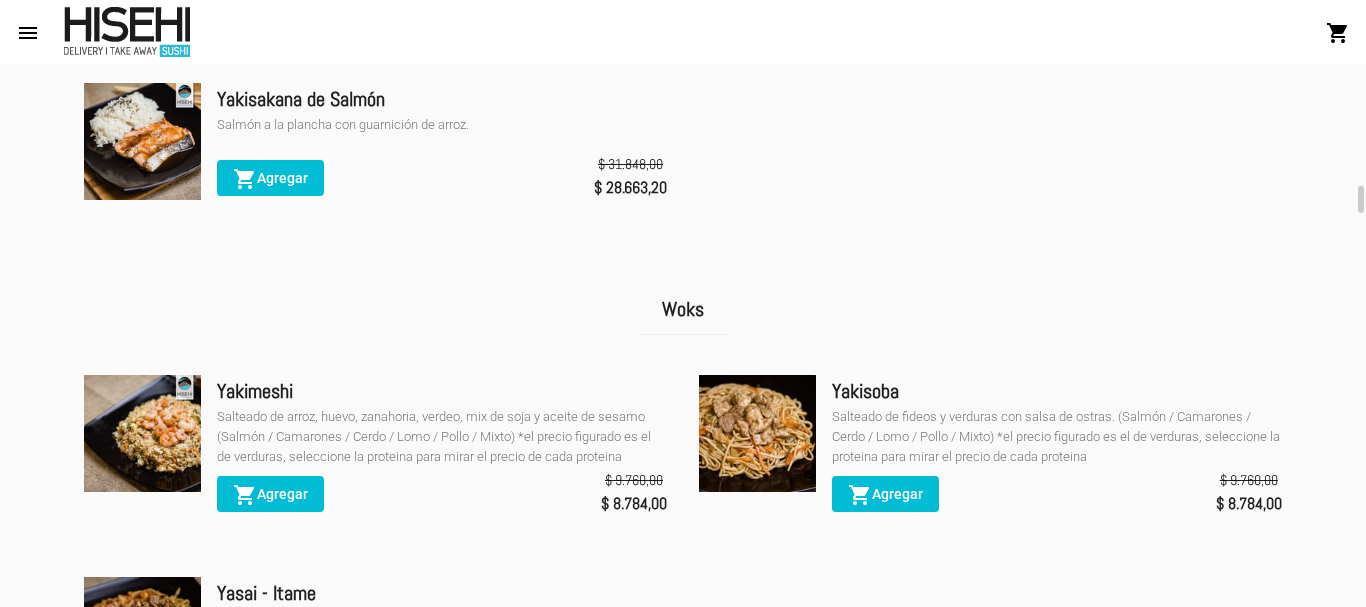 scroll, scrollTop: 2623, scrollLeft: 0, axis: vertical 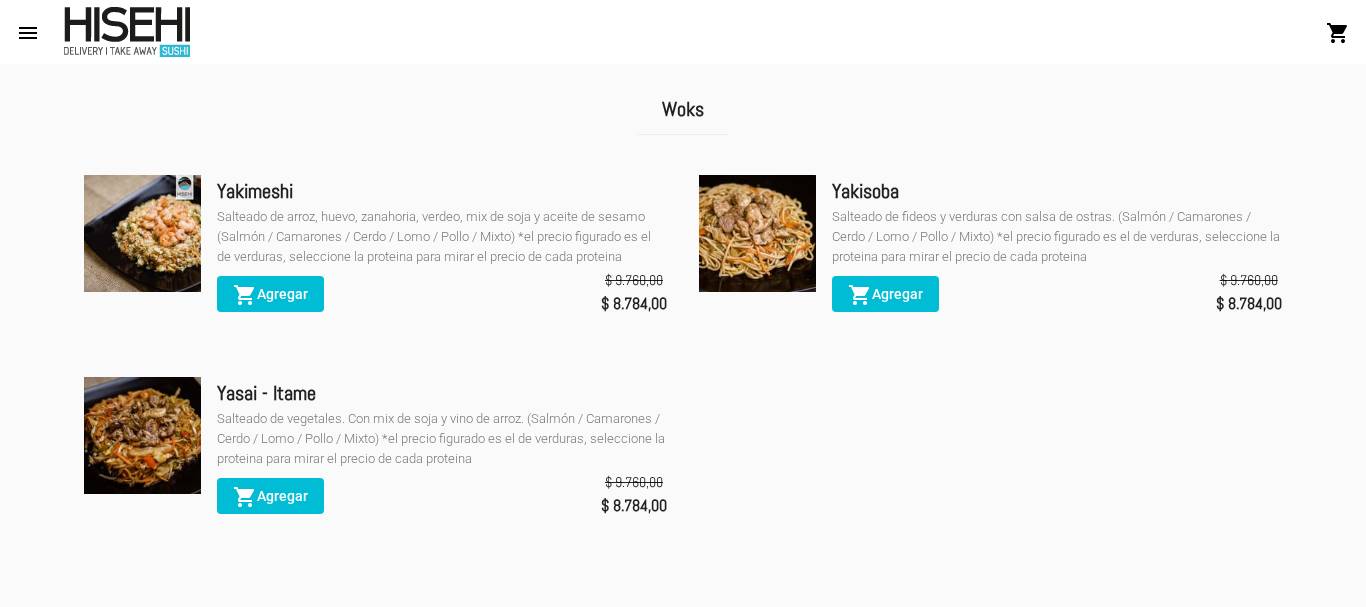 click on "shopping_cart  Agregar" 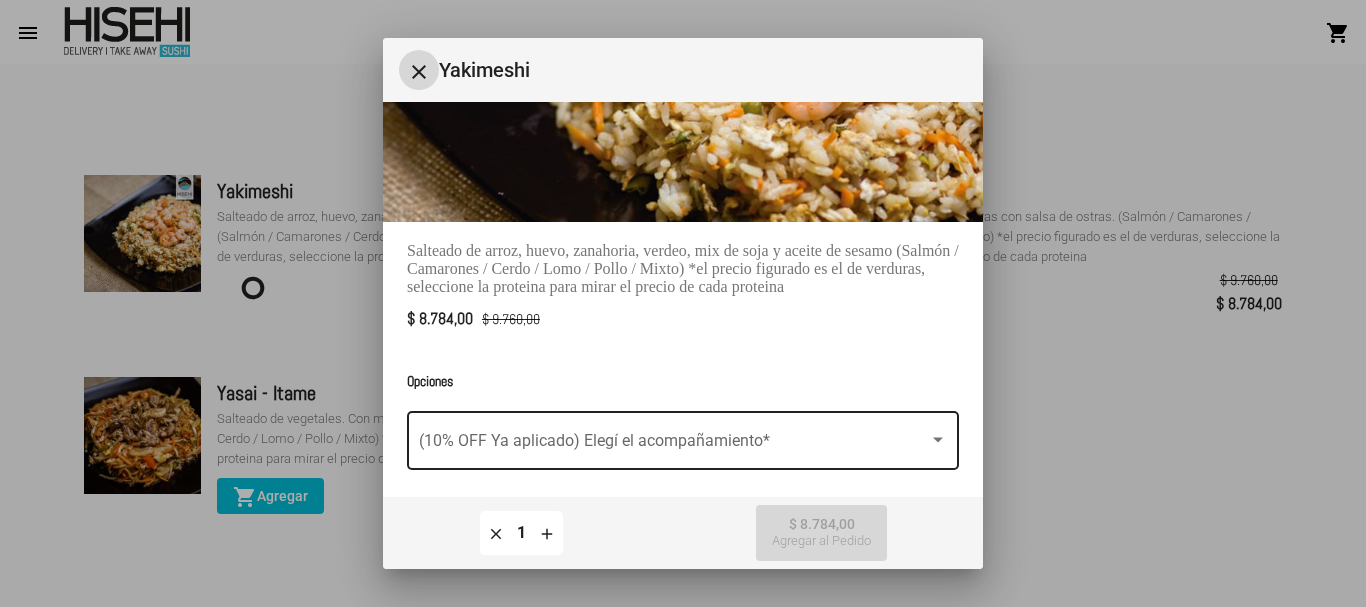 scroll, scrollTop: 231, scrollLeft: 0, axis: vertical 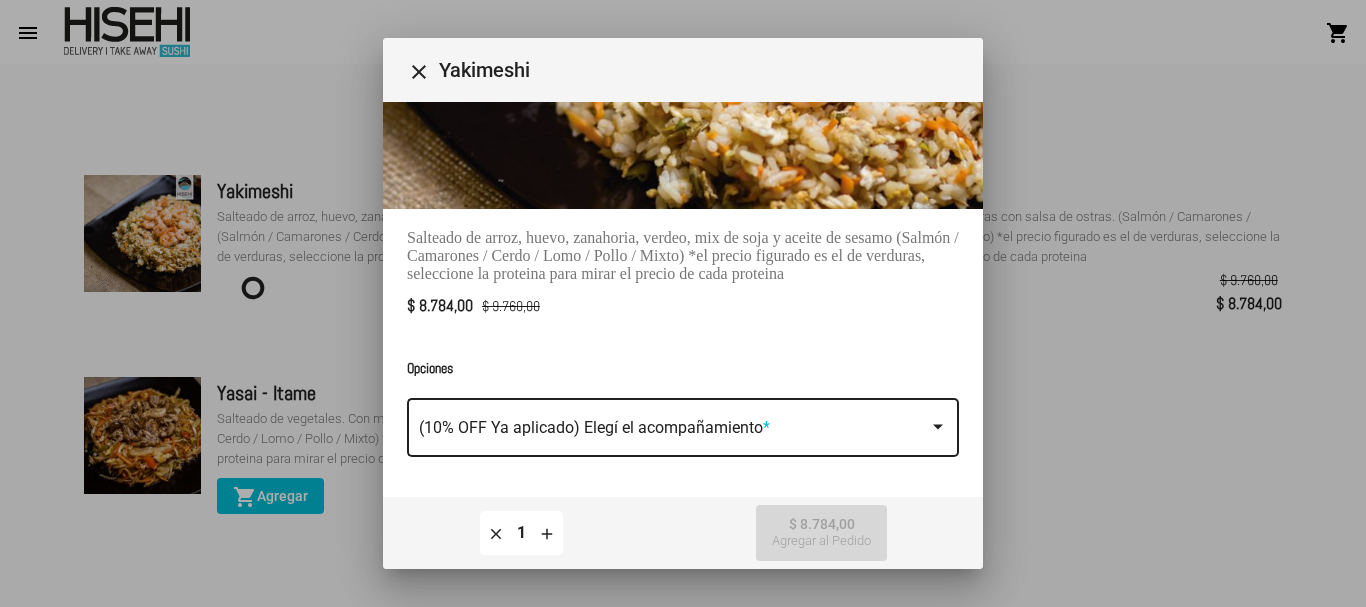 click at bounding box center (674, 432) 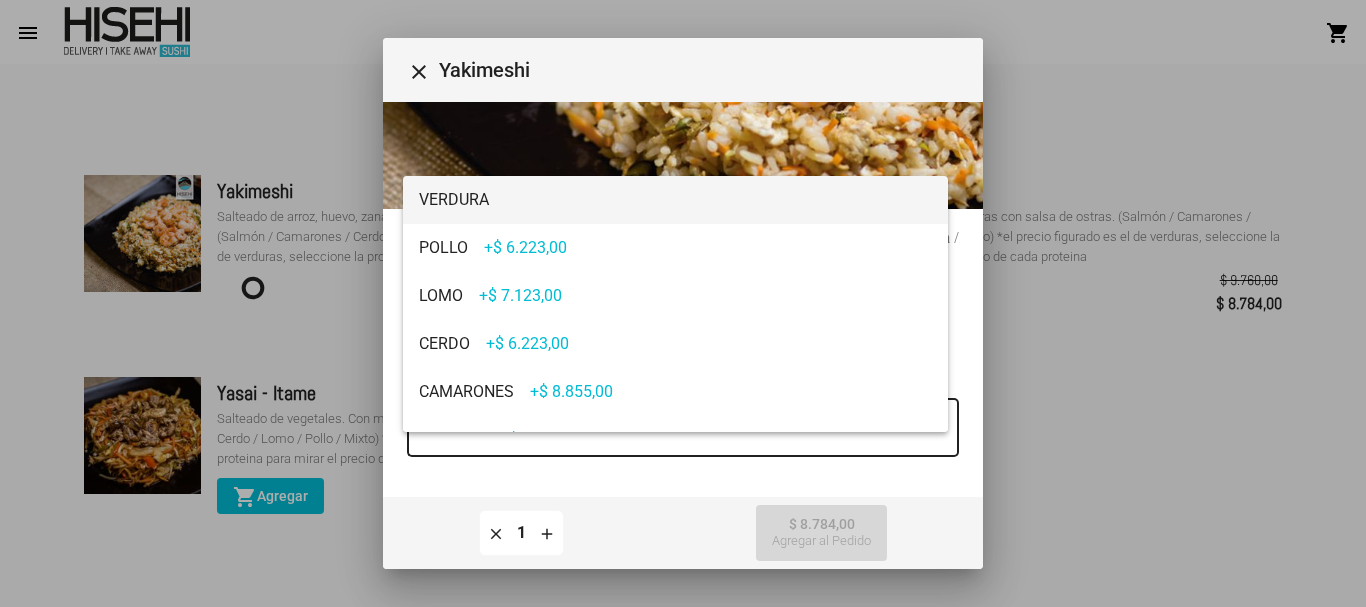 click on "VERDURA" at bounding box center [675, 200] 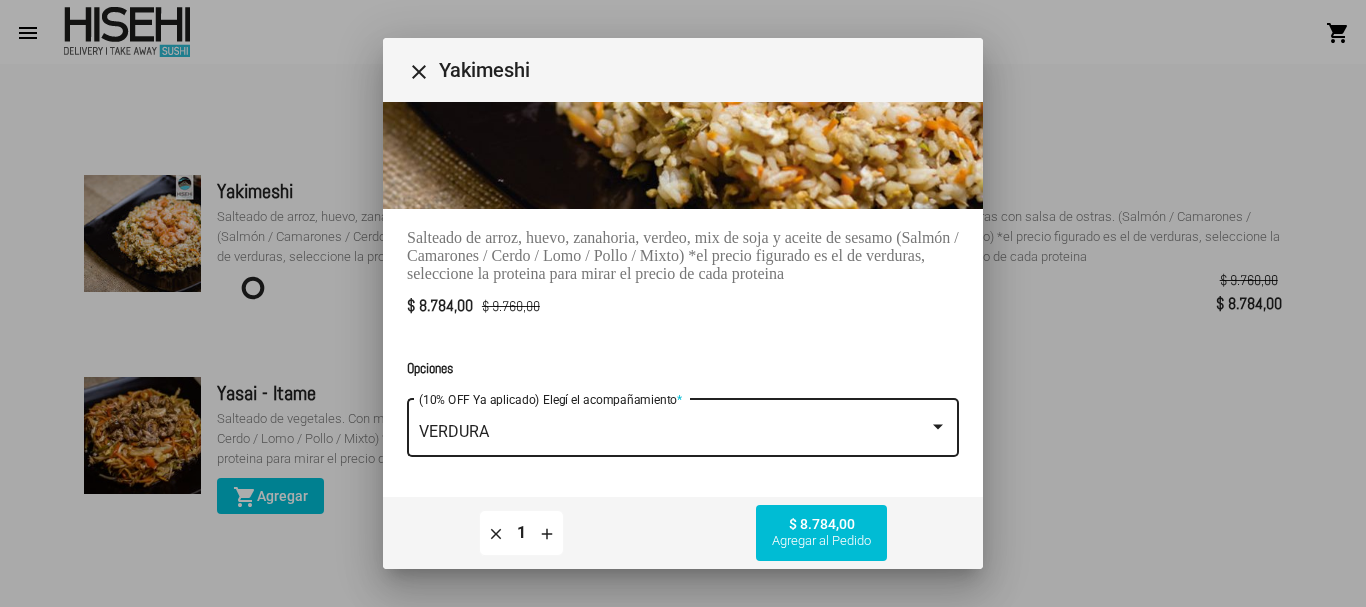 click on "Agregar al Pedido" 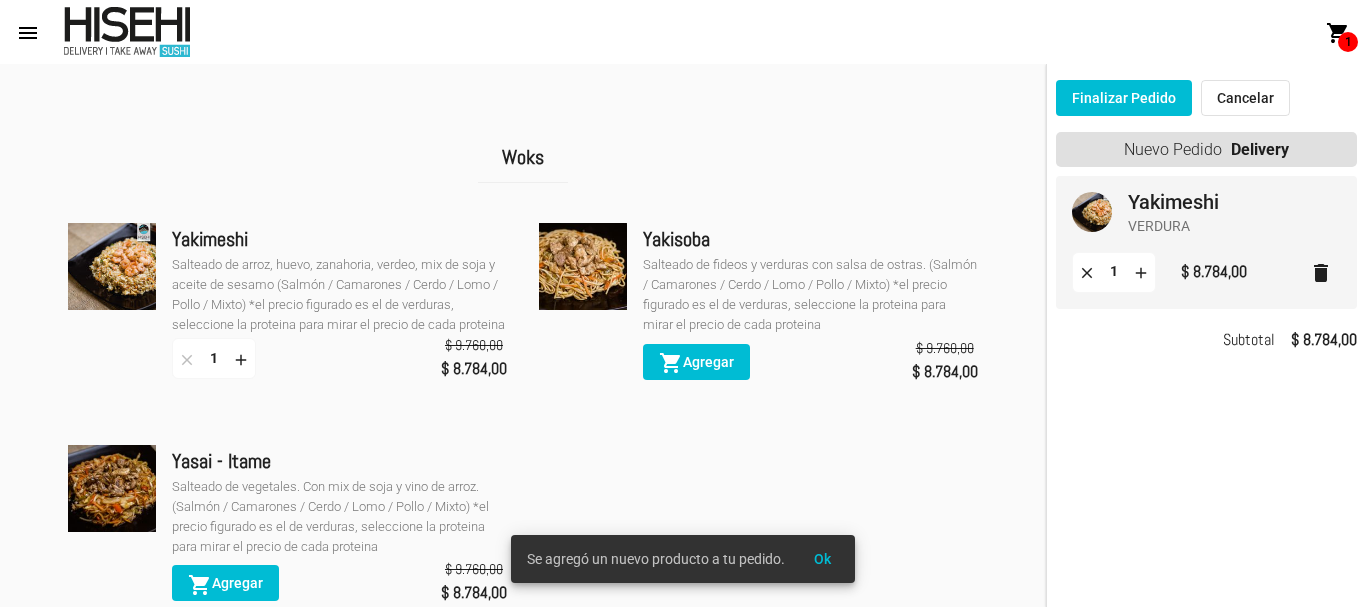 click on "add" 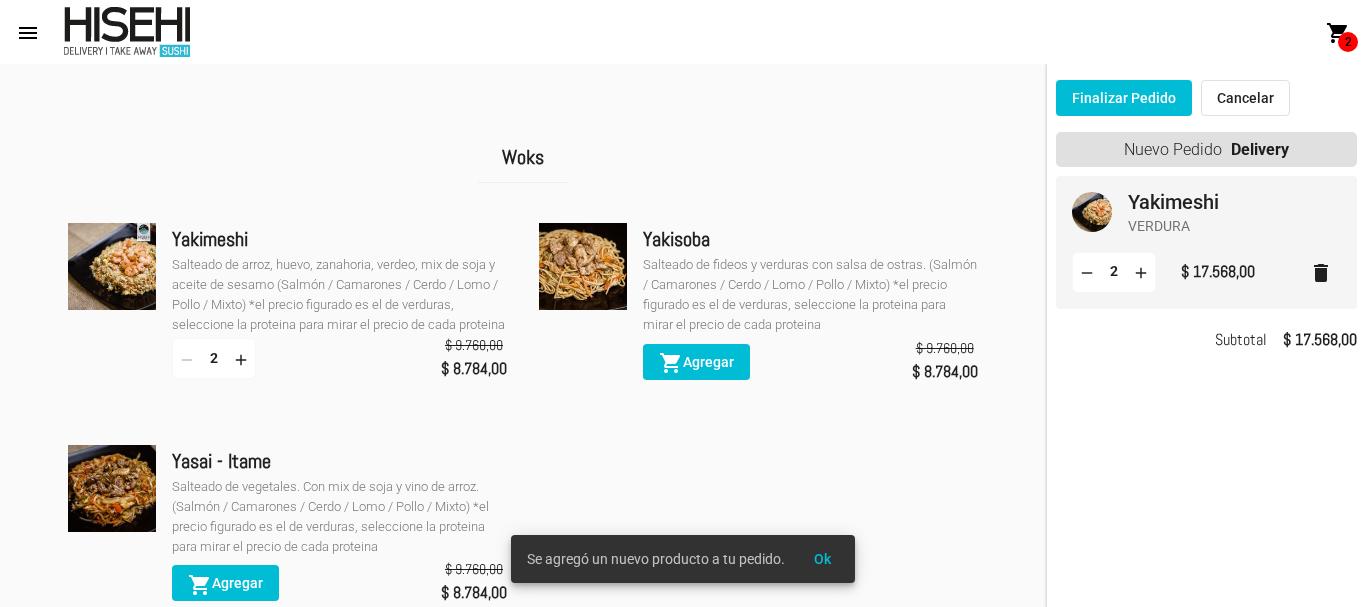 click on "add" 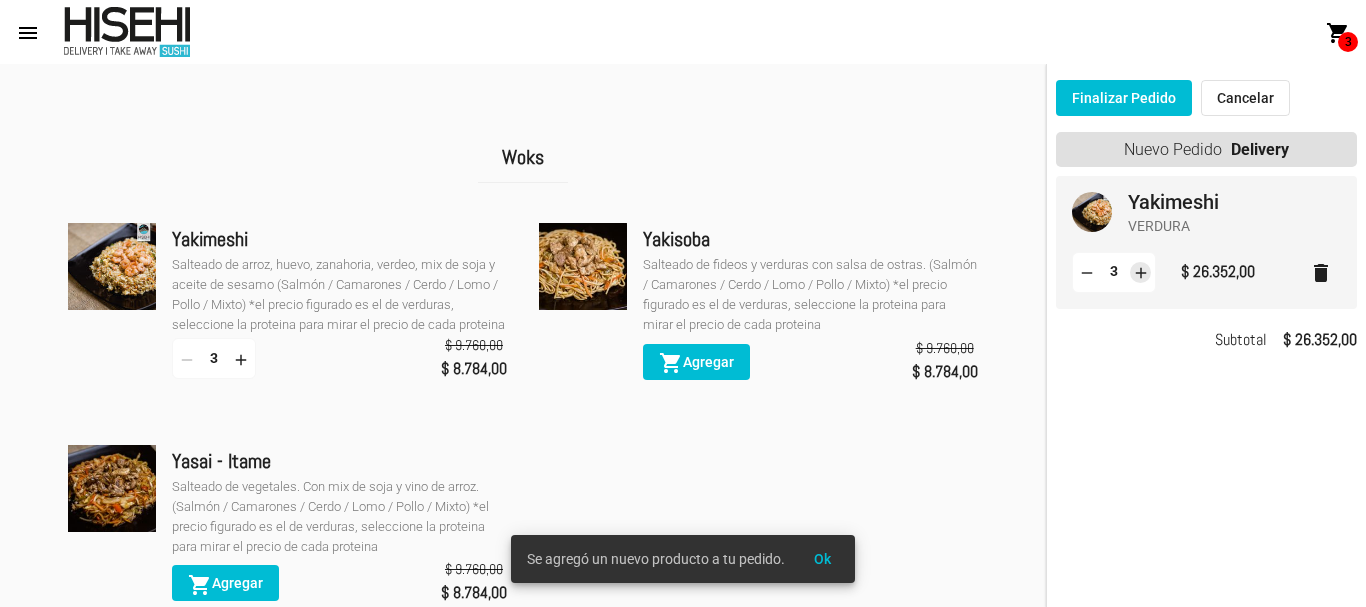 click on "add" 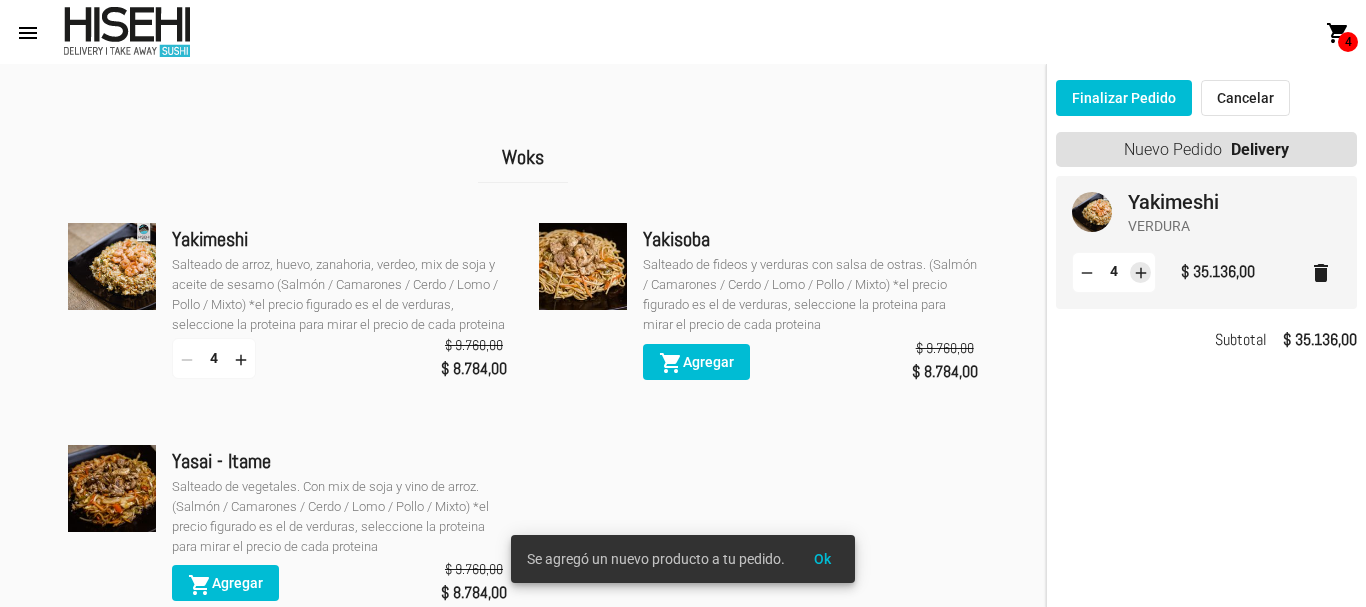 click on "add" 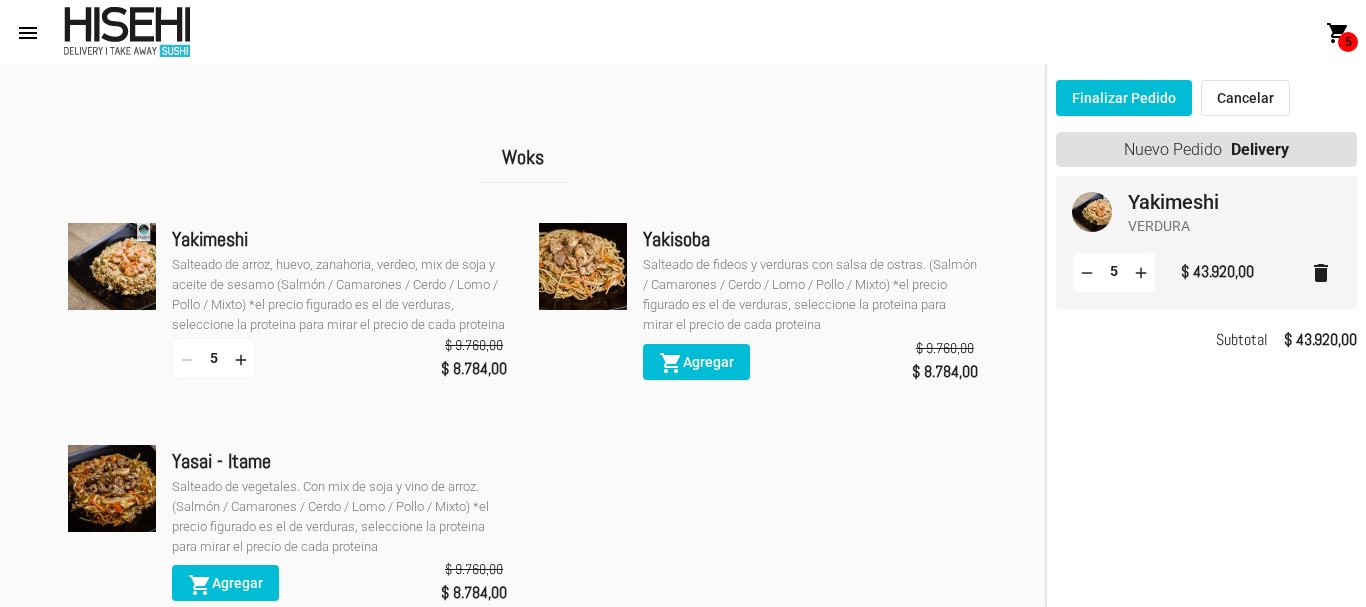 click on "Finalizar Pedido" 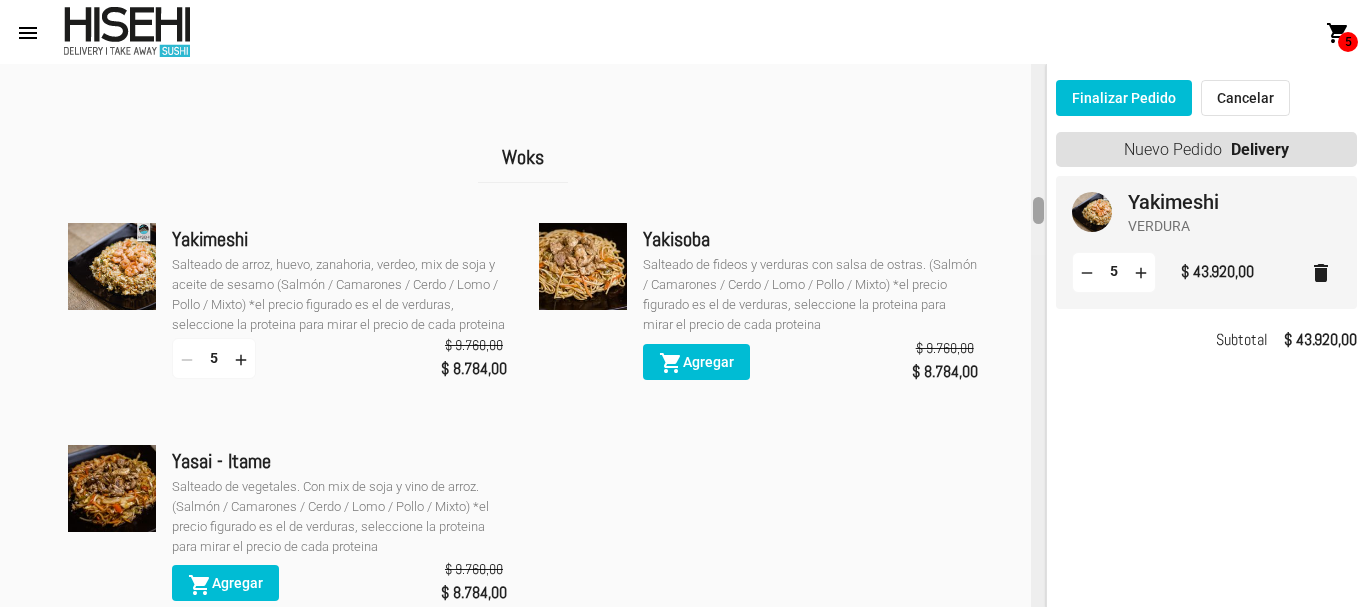 scroll, scrollTop: 0, scrollLeft: 0, axis: both 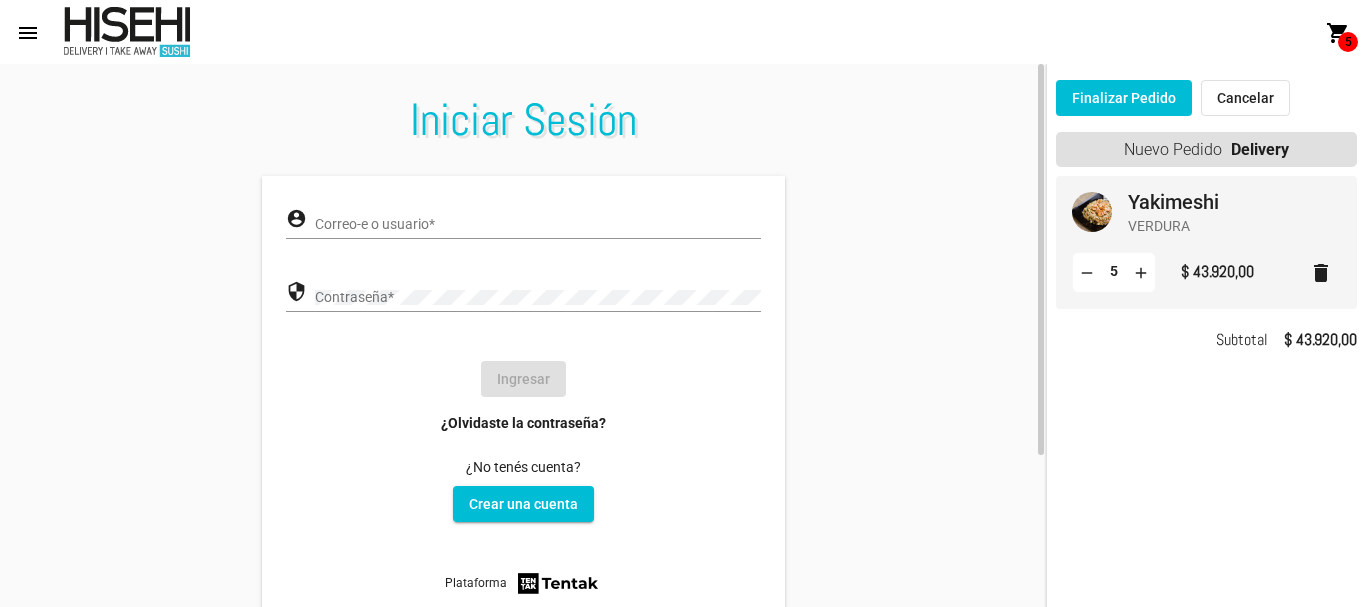 type 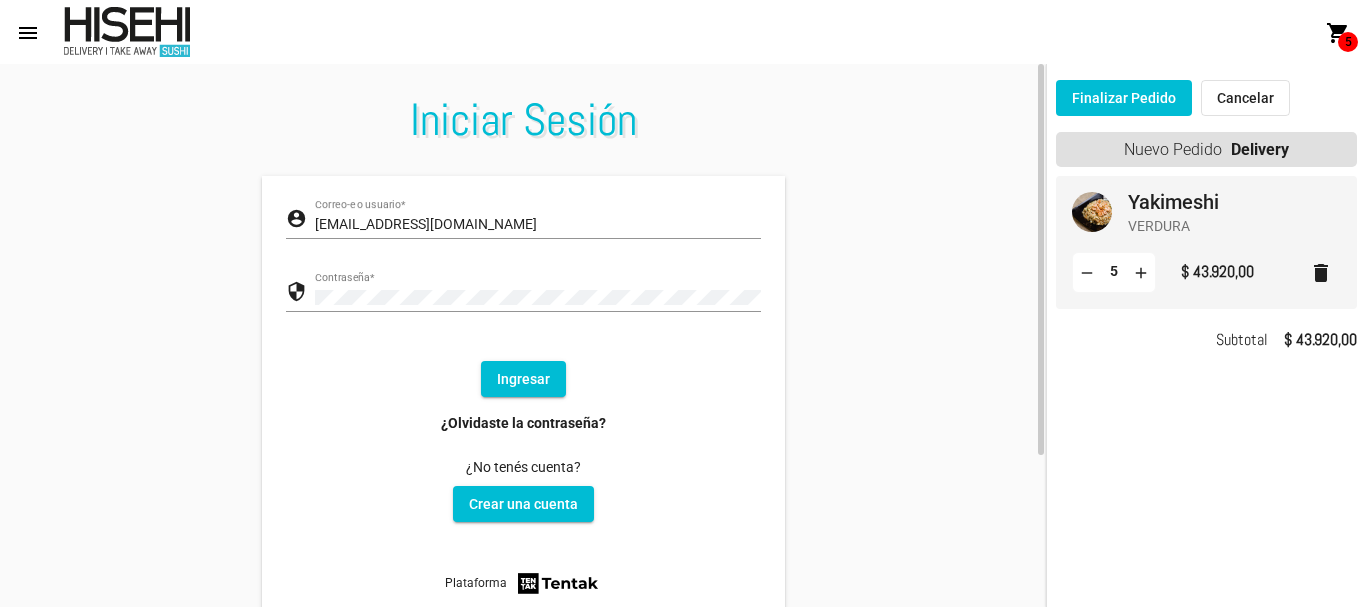 click on "Ingresar" 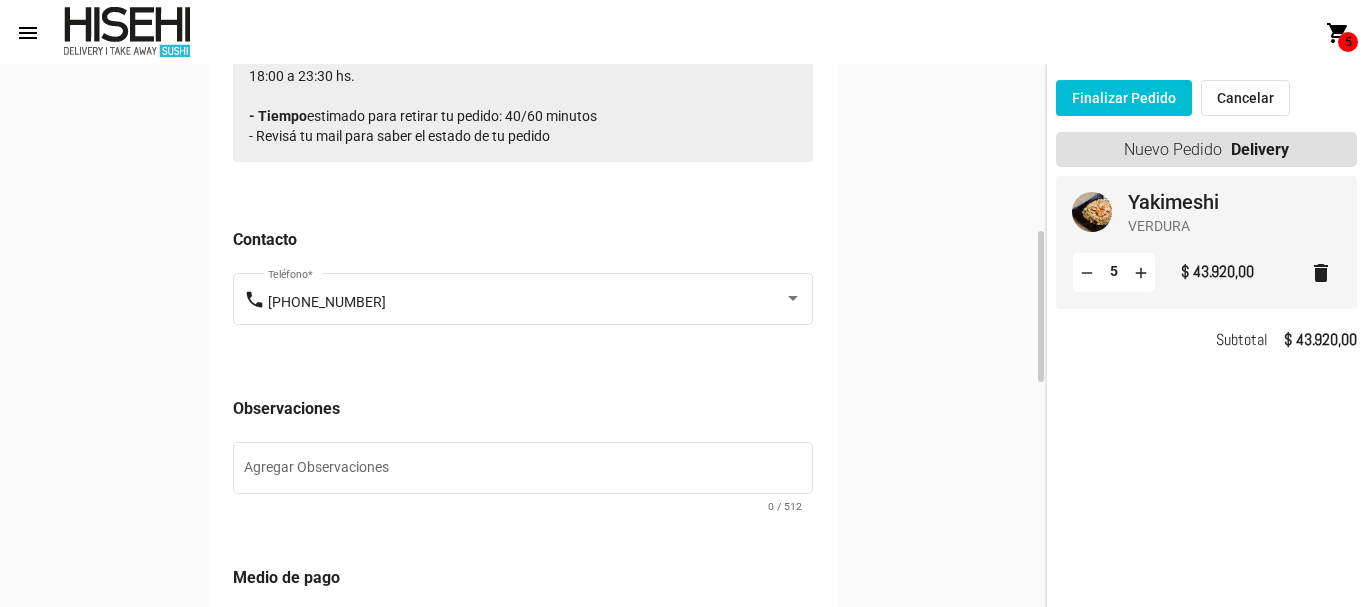 scroll, scrollTop: 1000, scrollLeft: 0, axis: vertical 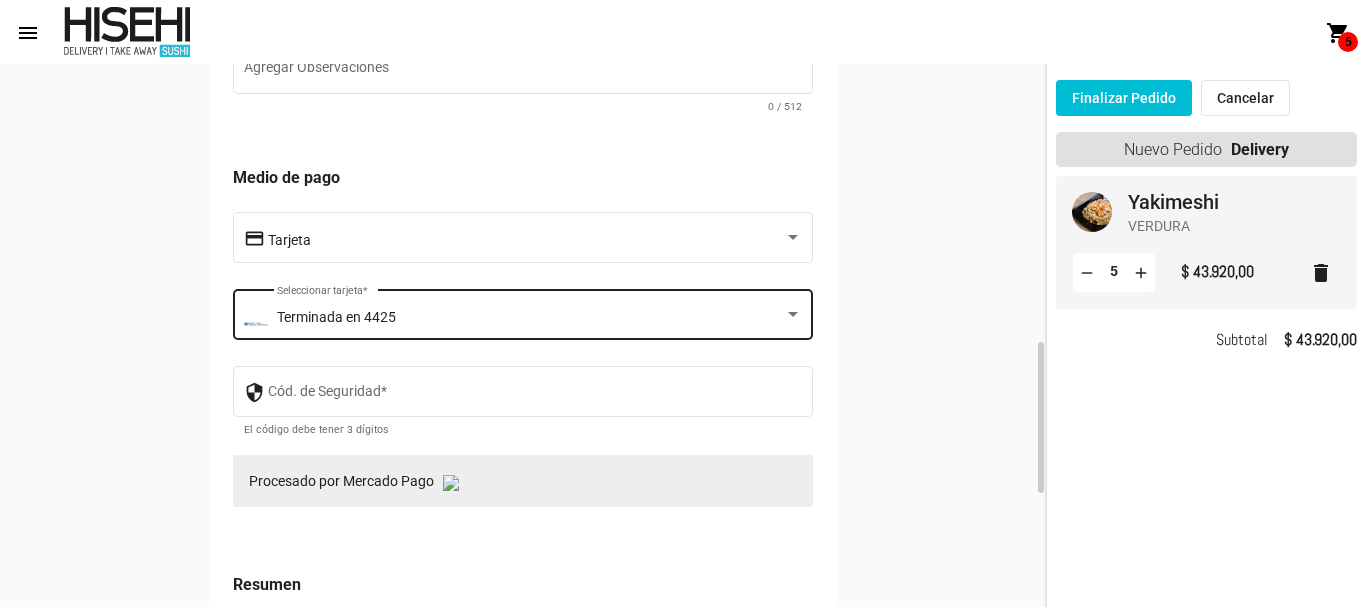 click on "Terminada en 4425" at bounding box center [531, 318] 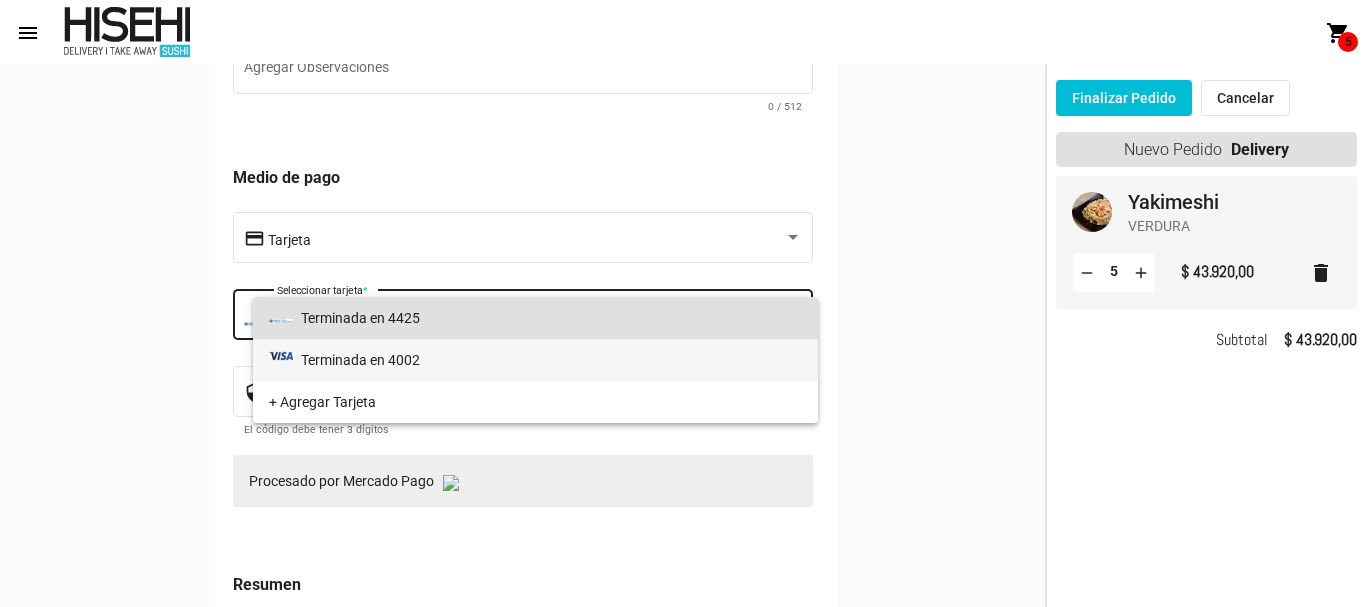 click on "Terminada en 4002" at bounding box center (536, 360) 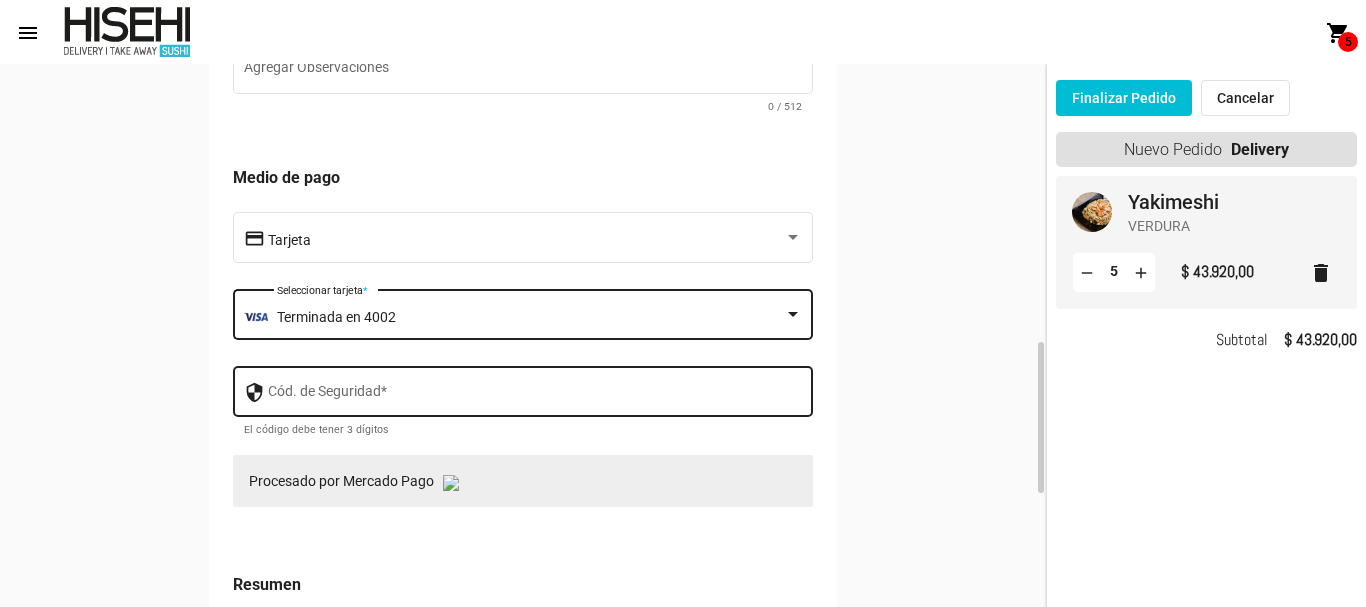 click on "Cód. de Seguridad  *" 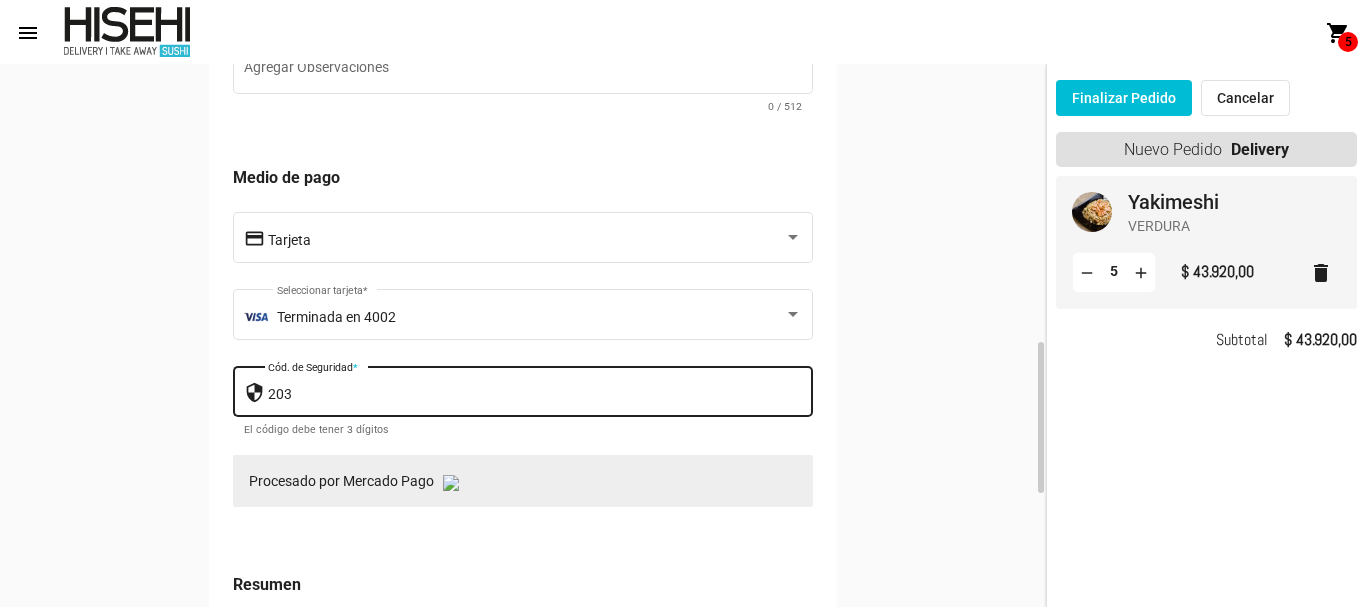 type on "203" 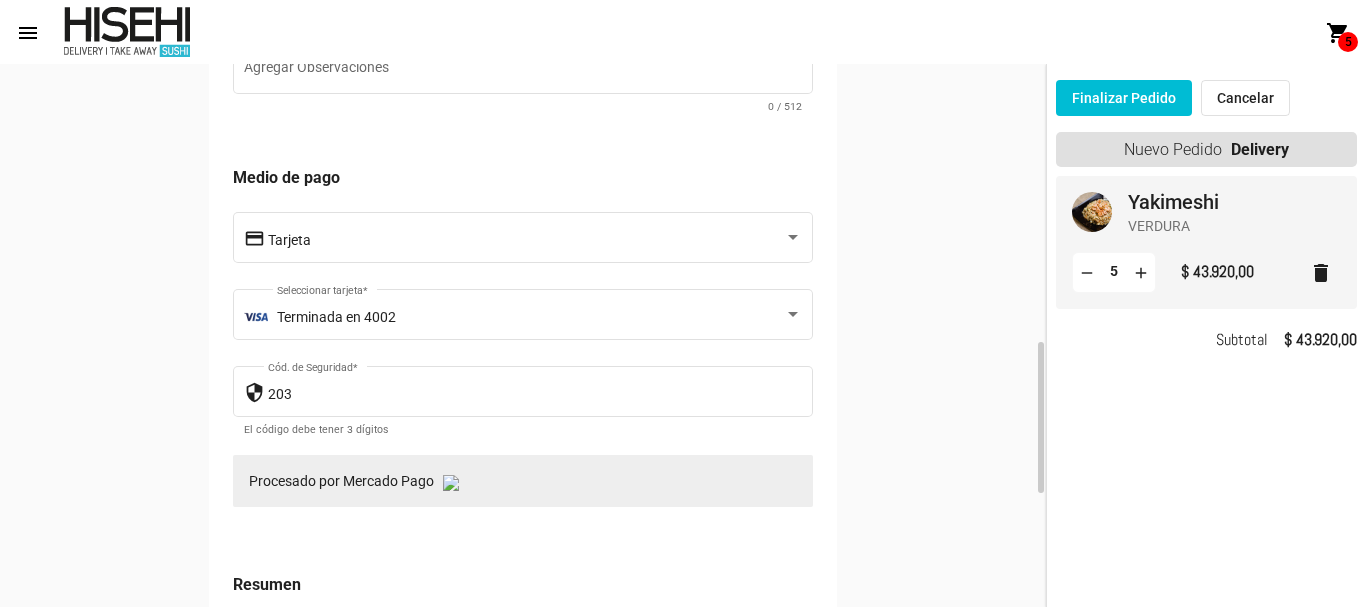 click on "Poductos Cod. de artículo: Nombre Precio Cantidad Subtotal Yakimeshi VERDURA $ 8.784,00 remove 5 add $ 43.920,00 edit delete Agregar más productos Forma de entrega local_shipping Delivery place [PERSON_NAME][STREET_ADDRESS] Domicilio  * Para más información y formas de entrega disponibles  ver sucursales Horarios:  De [DATE] a [DATE] de 11:30 a 15:30 hs y de 18:00 a 23:00 hs. Domingos de 18:00 a 23:30 hs. - Tiempo  estimado para retirar tu pedido: 40/60 minutos - Revisá tu mail para saber el estado de tu pedido Contacto phone [PHONE_NUMBER] Teléfono  * Observaciones Agregar Observaciones 0 / 512 Medio de pago credit_card Tarjeta Terminada en 4002 Seleccionar tarjeta  * security 203 Cód. de Seguridad  * El código debe tener 3 dígitos Procesado por Mercado Pago  Resumen Total productos $ 43.920,00 Costo de envío $ 1.000,00 Total $ 44.920,00 Confirmar Pedido Cancelar" 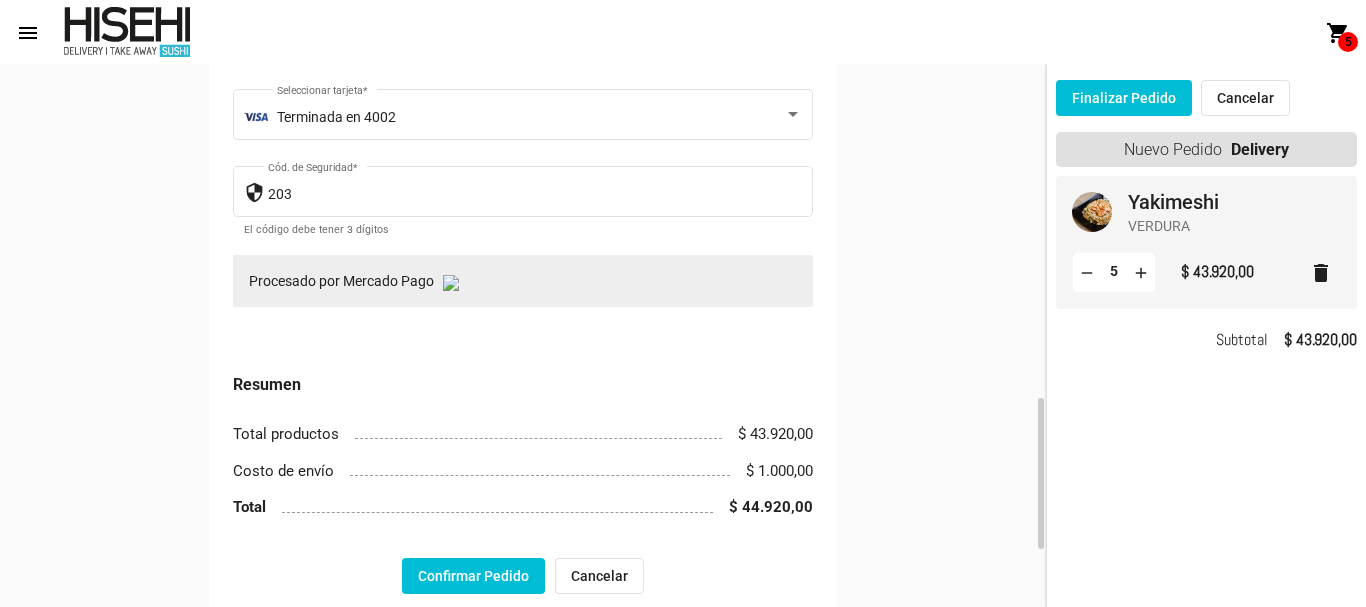 click on "Confirmar Pedido" 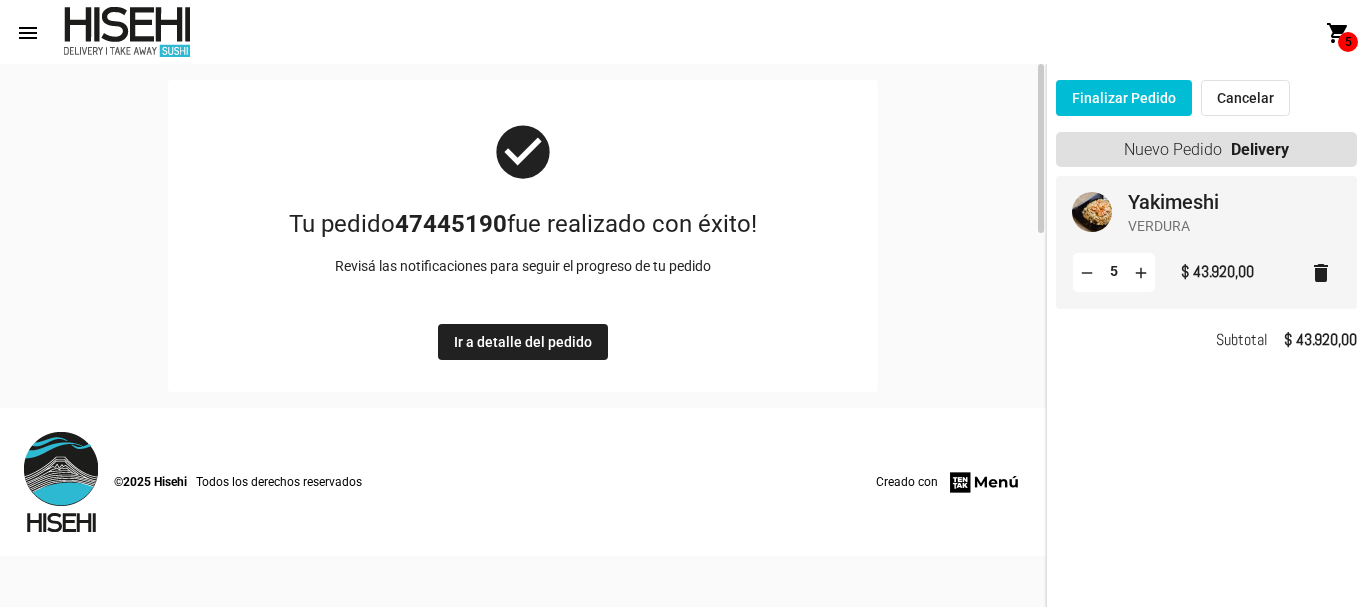 scroll, scrollTop: 0, scrollLeft: 0, axis: both 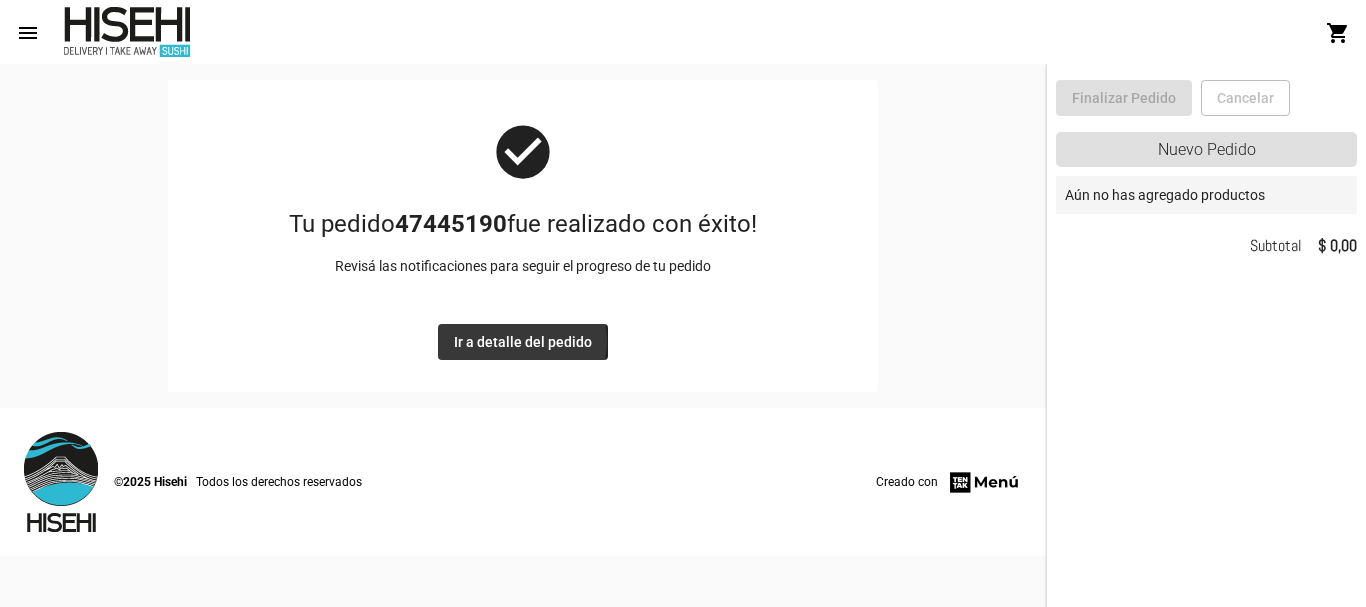click on "Ir a detalle del pedido" 